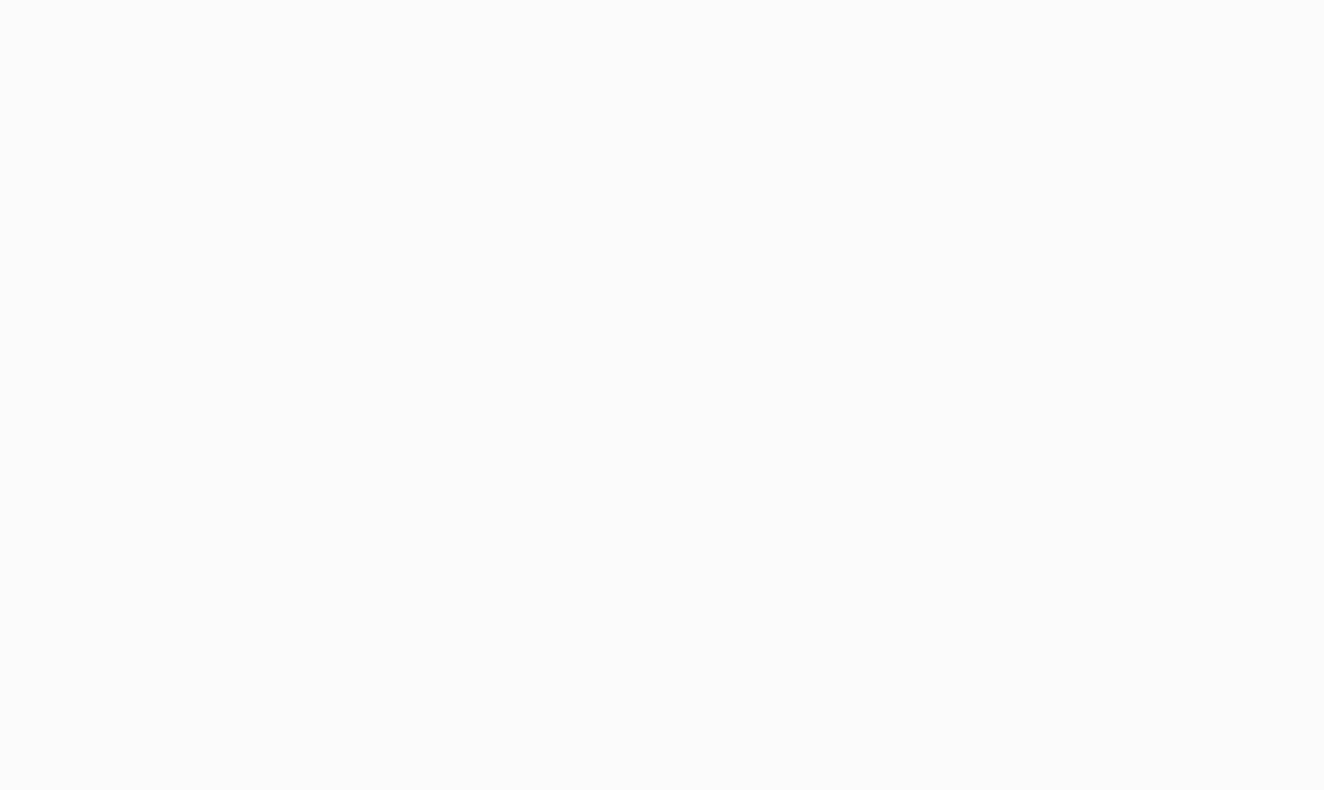 scroll, scrollTop: 0, scrollLeft: 0, axis: both 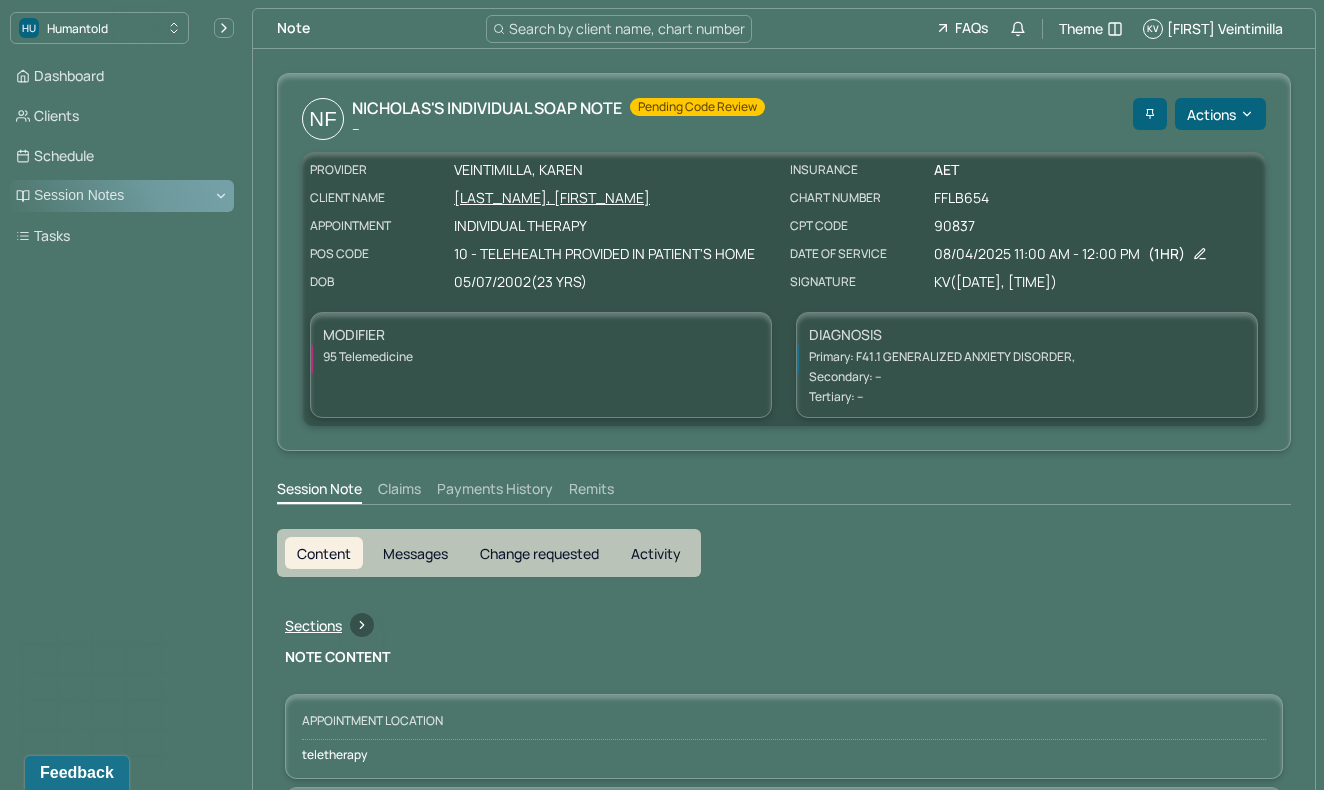 click on "Session Notes" at bounding box center [122, 196] 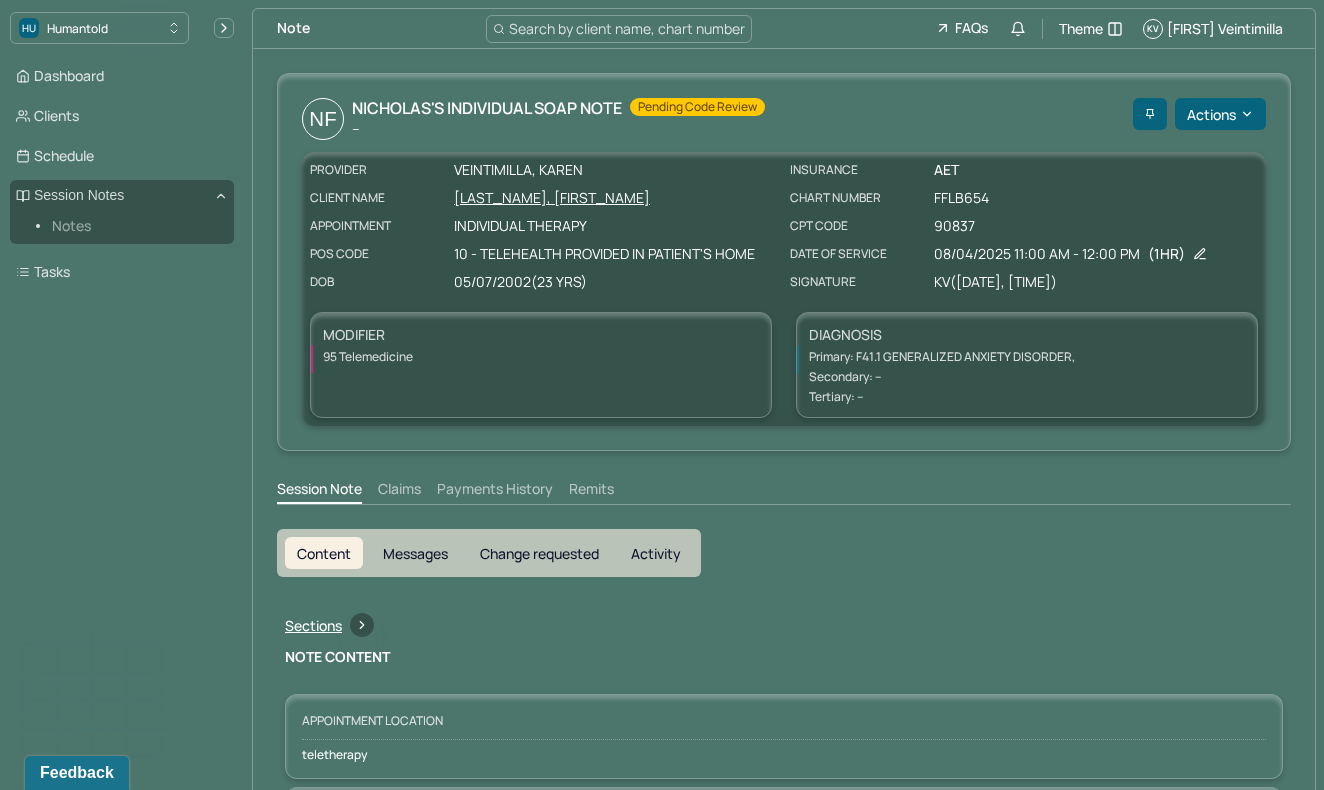 click on "Notes" at bounding box center [135, 226] 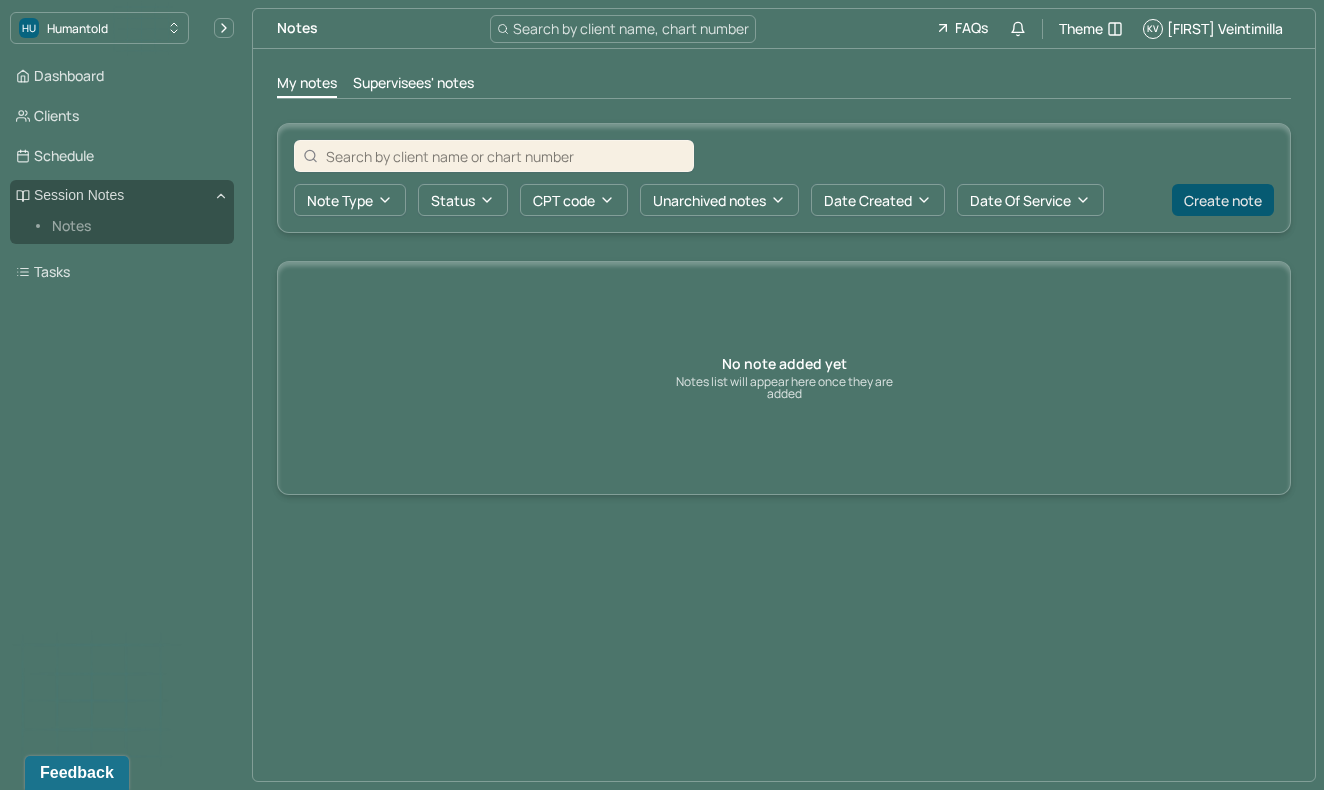click on "Create note" at bounding box center [1223, 200] 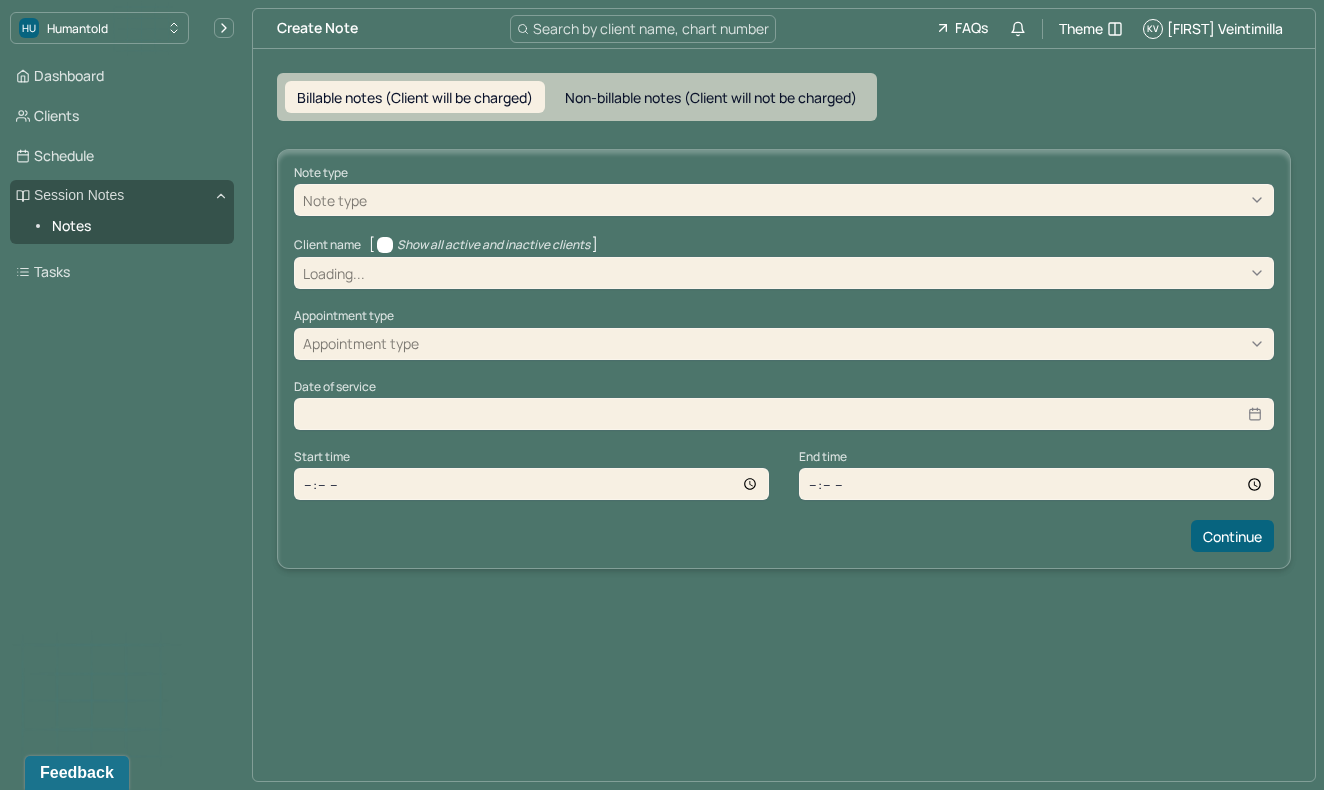 click at bounding box center (818, 200) 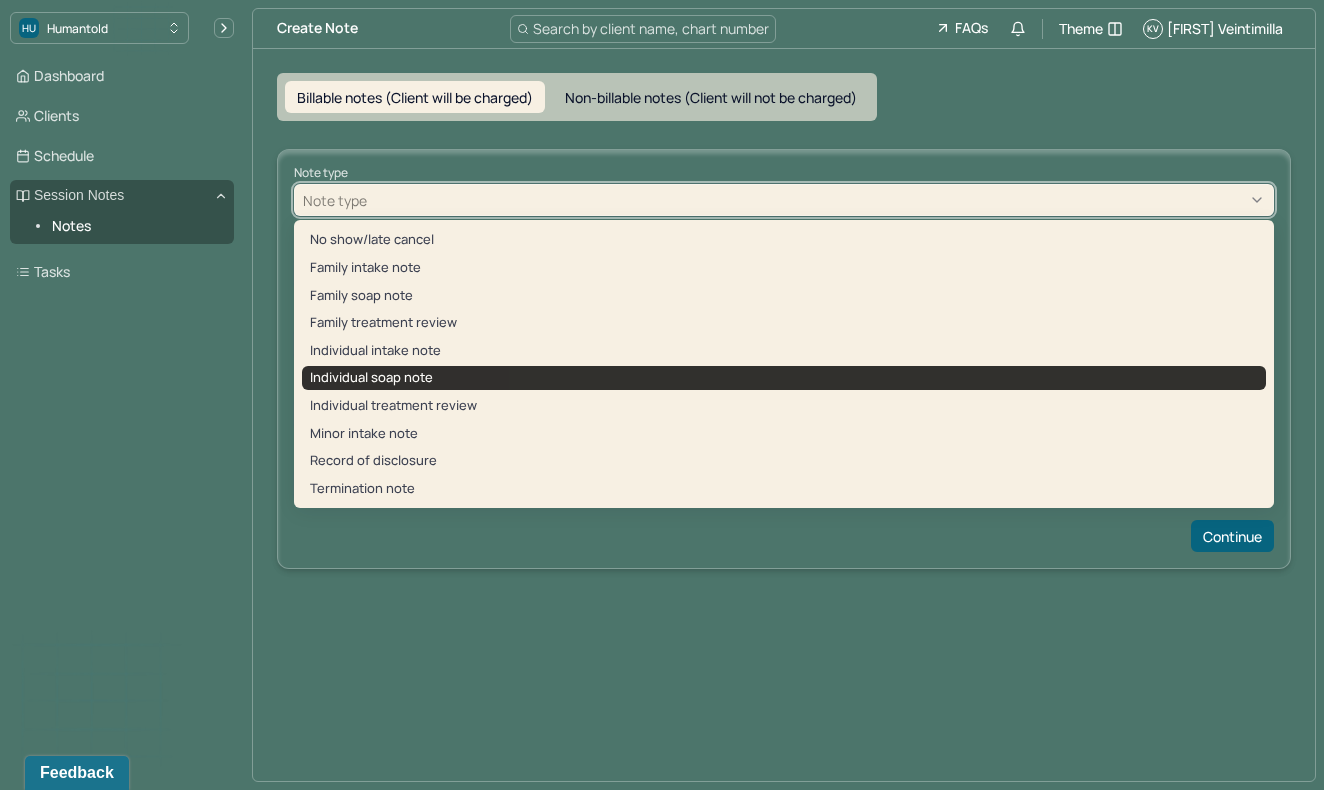 click on "Individual soap note" at bounding box center [784, 378] 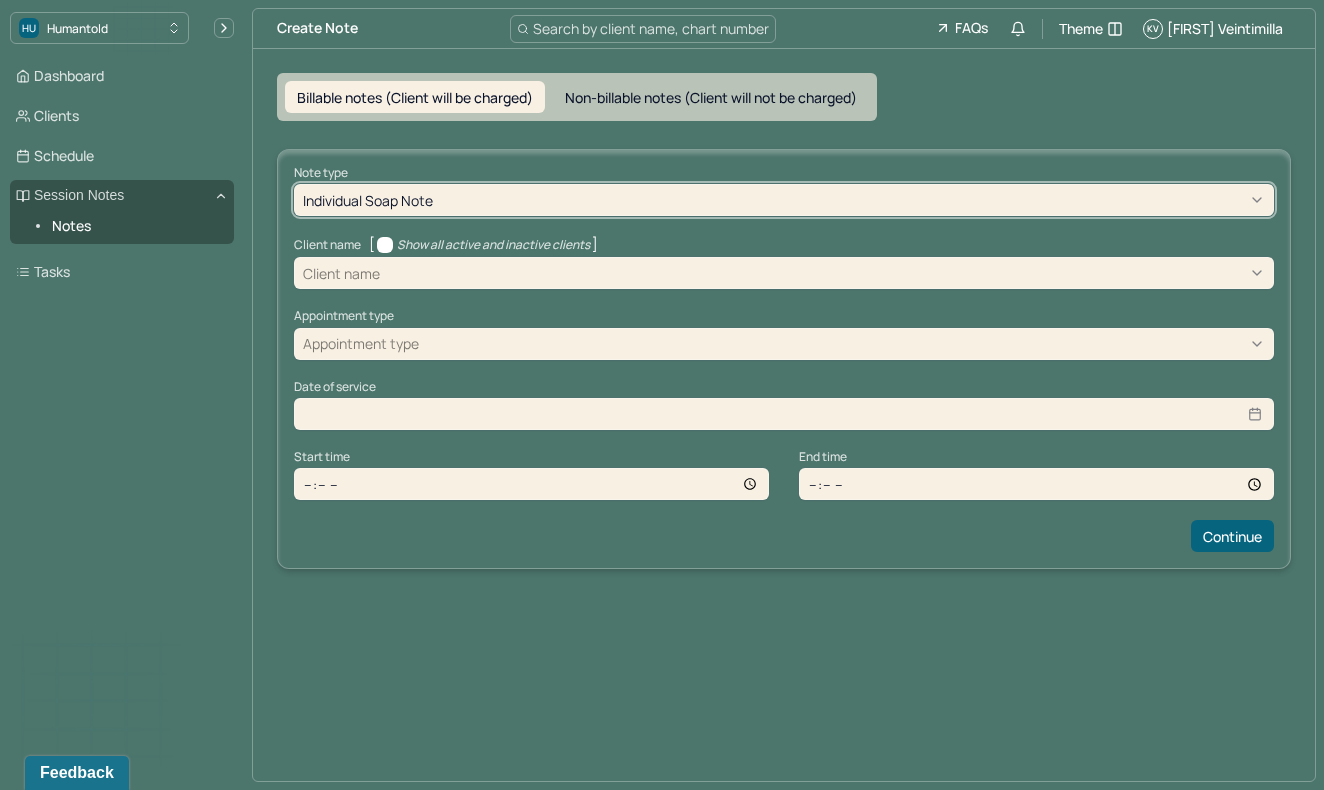 click at bounding box center [824, 273] 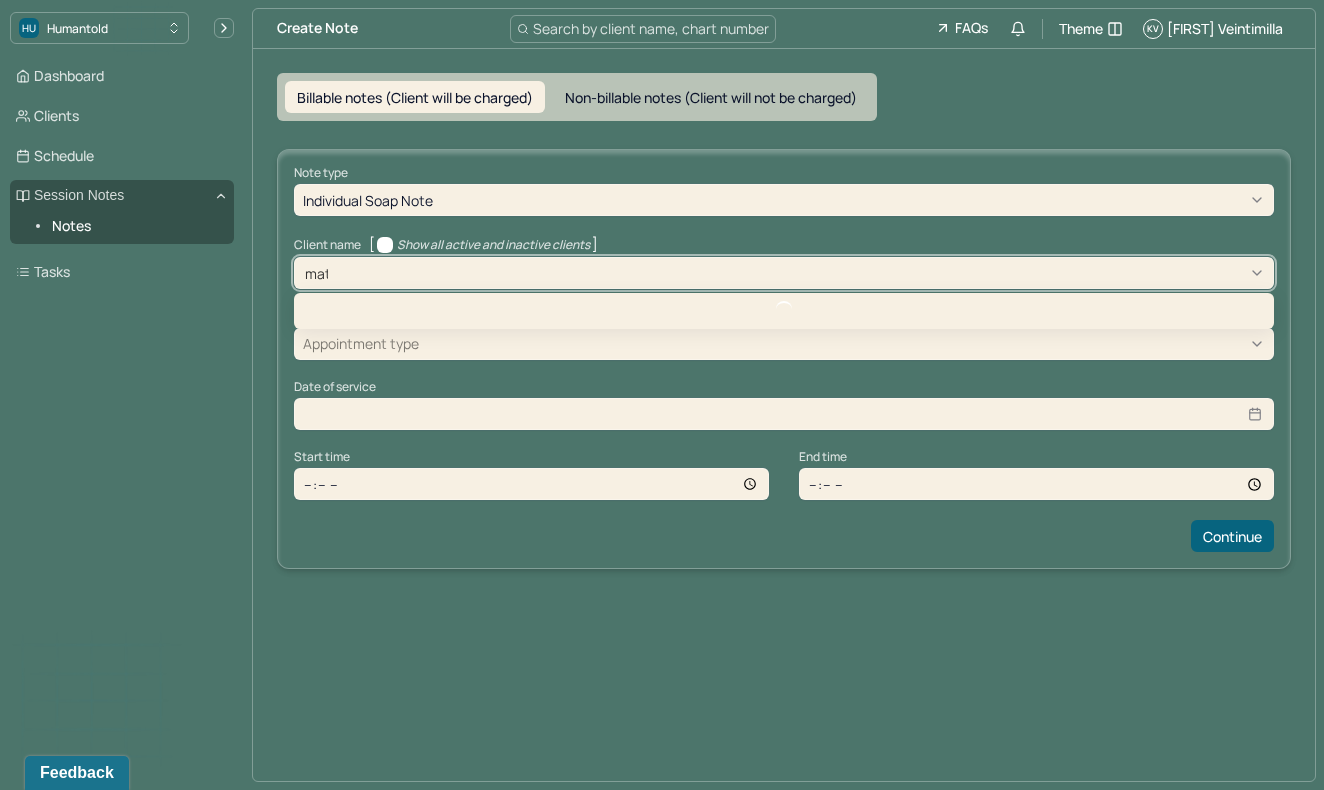 type on "matt" 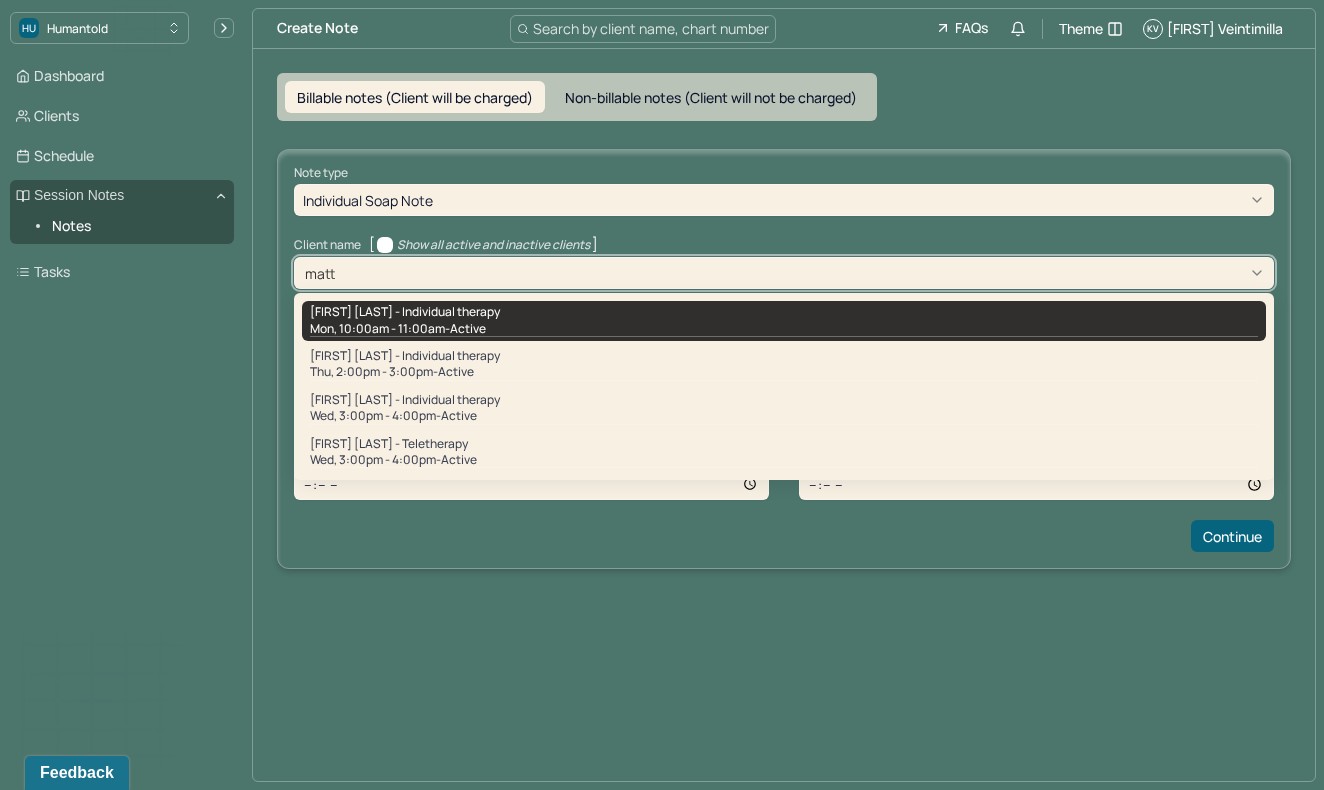click on "active" at bounding box center [468, 329] 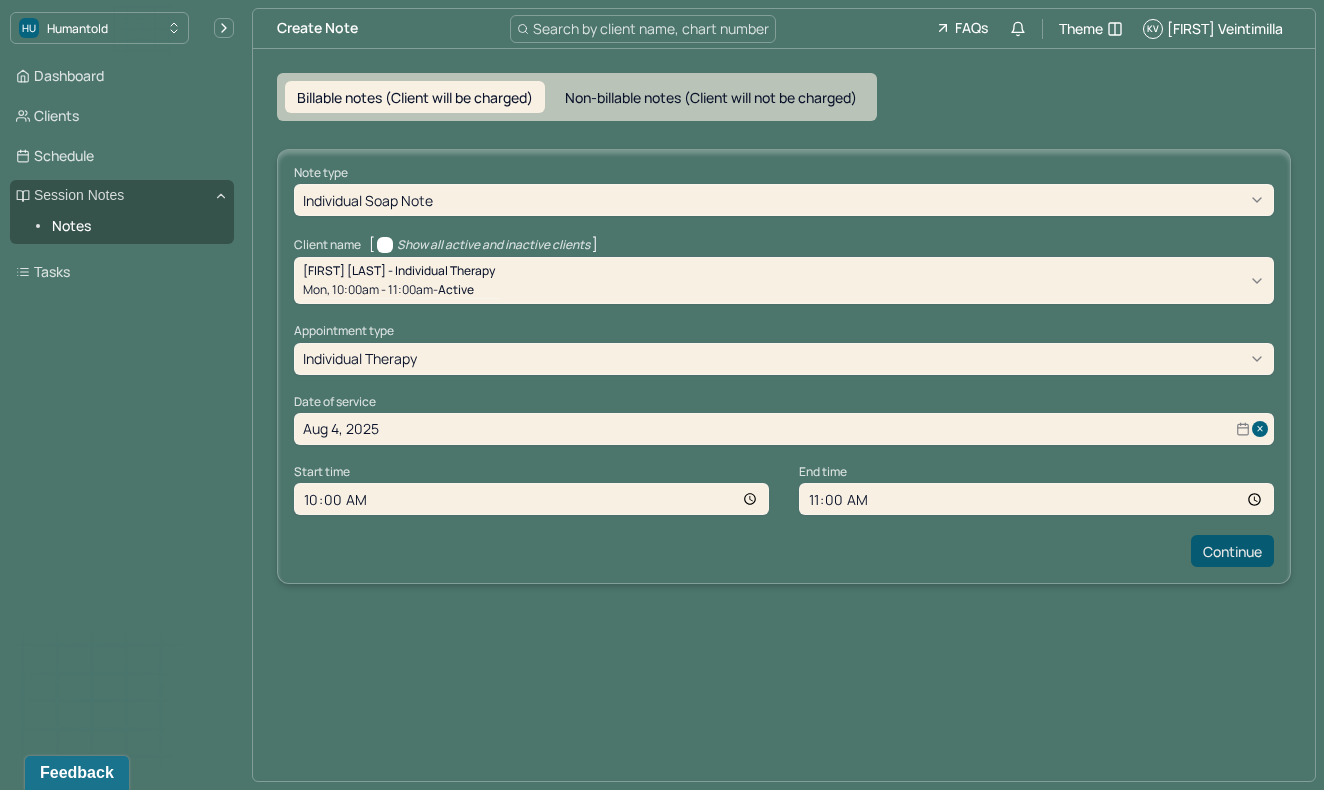 click on "Continue" at bounding box center [1232, 551] 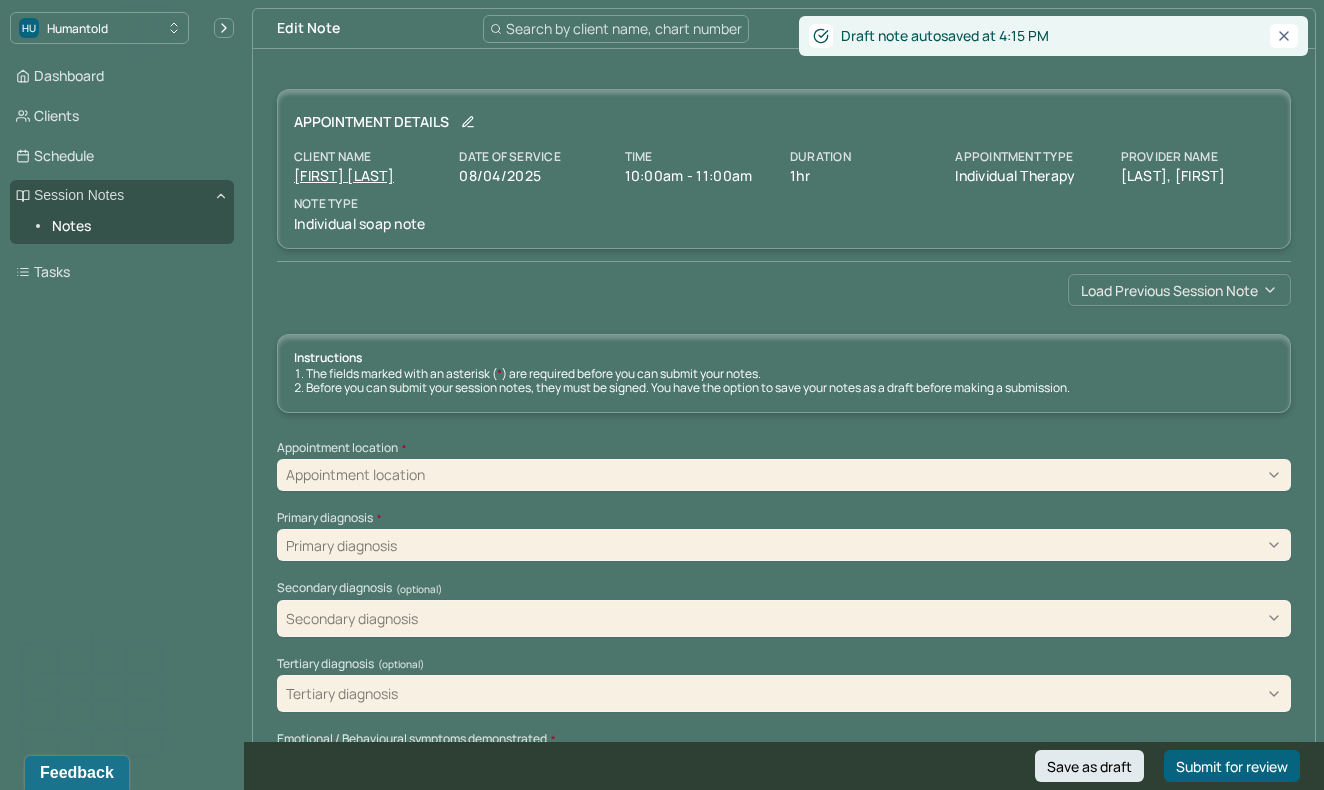 click on "Load previous session note" at bounding box center [1179, 290] 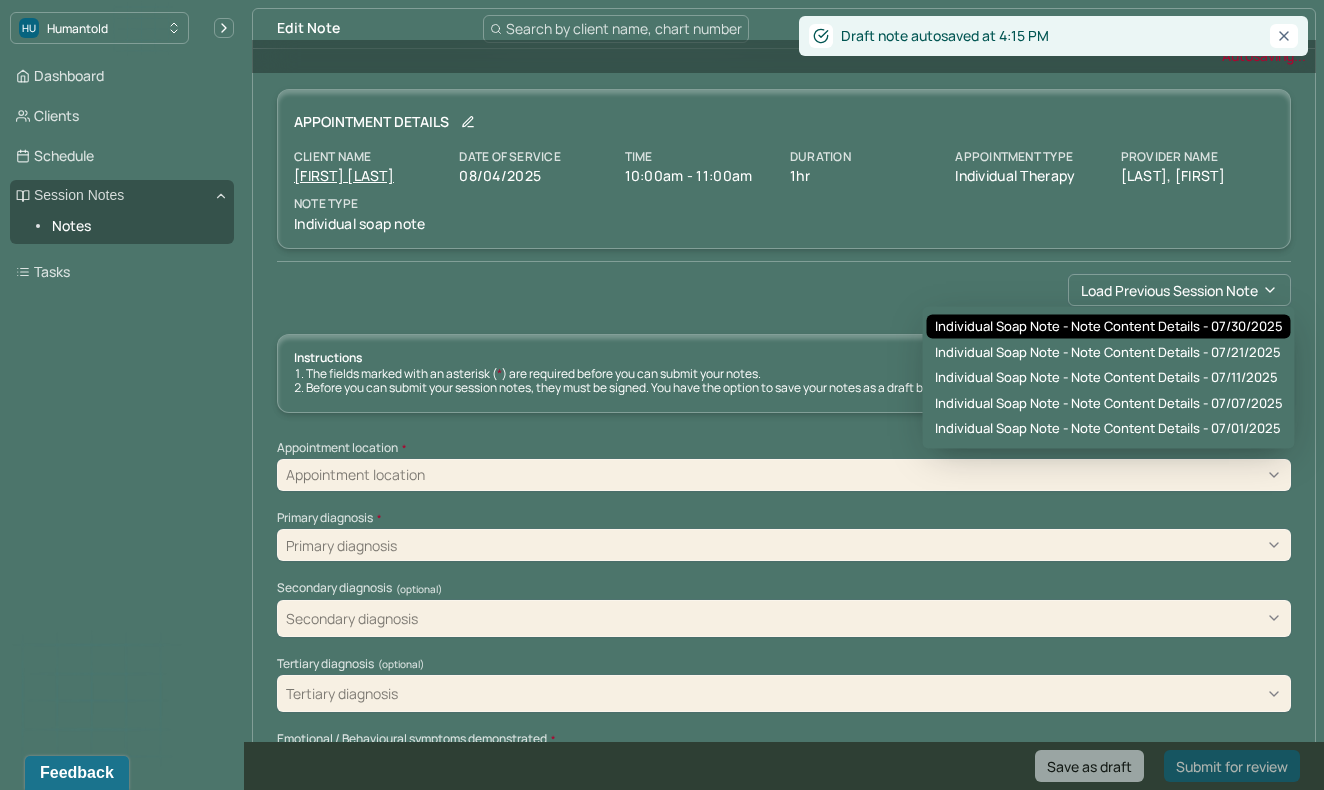 click on "Individual soap note   - Note content Details -   [DATE]" at bounding box center (1109, 327) 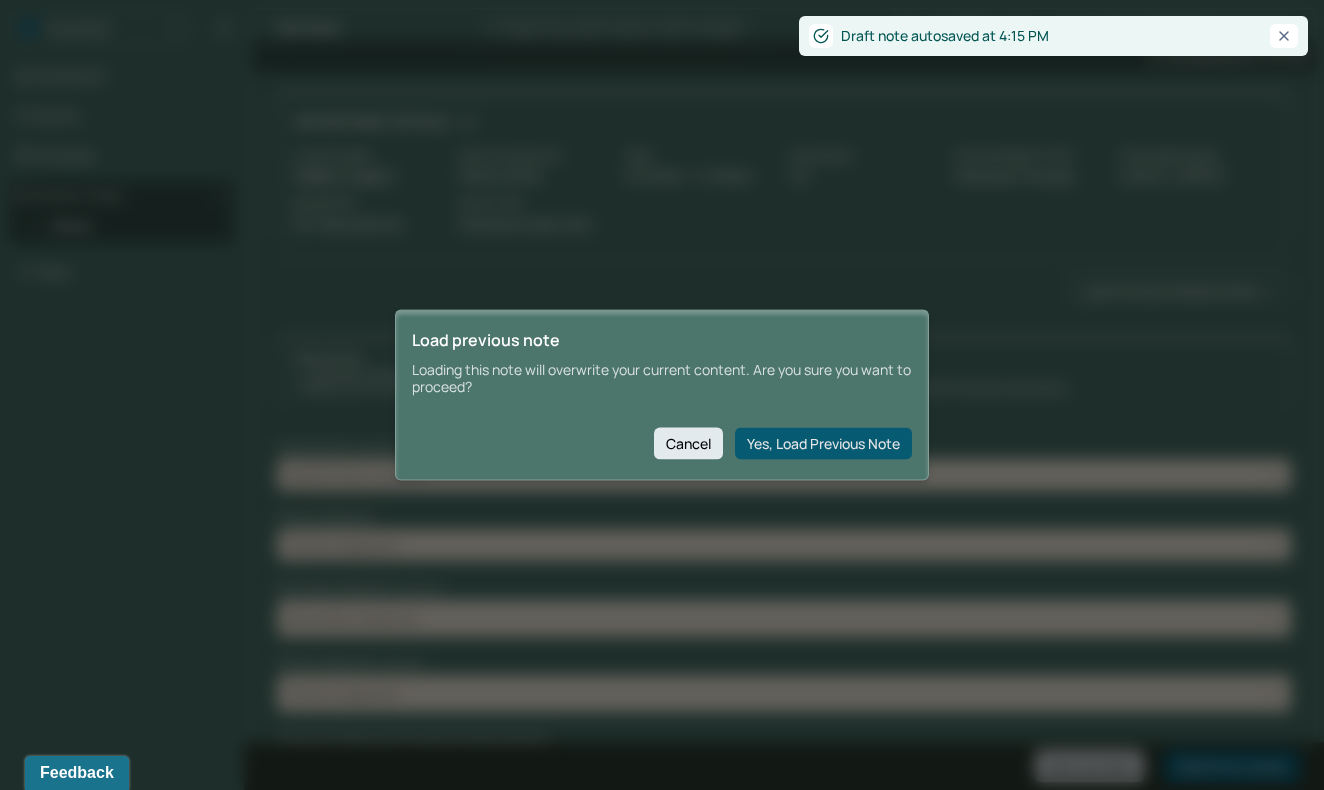 click on "Yes, Load Previous Note" at bounding box center (823, 443) 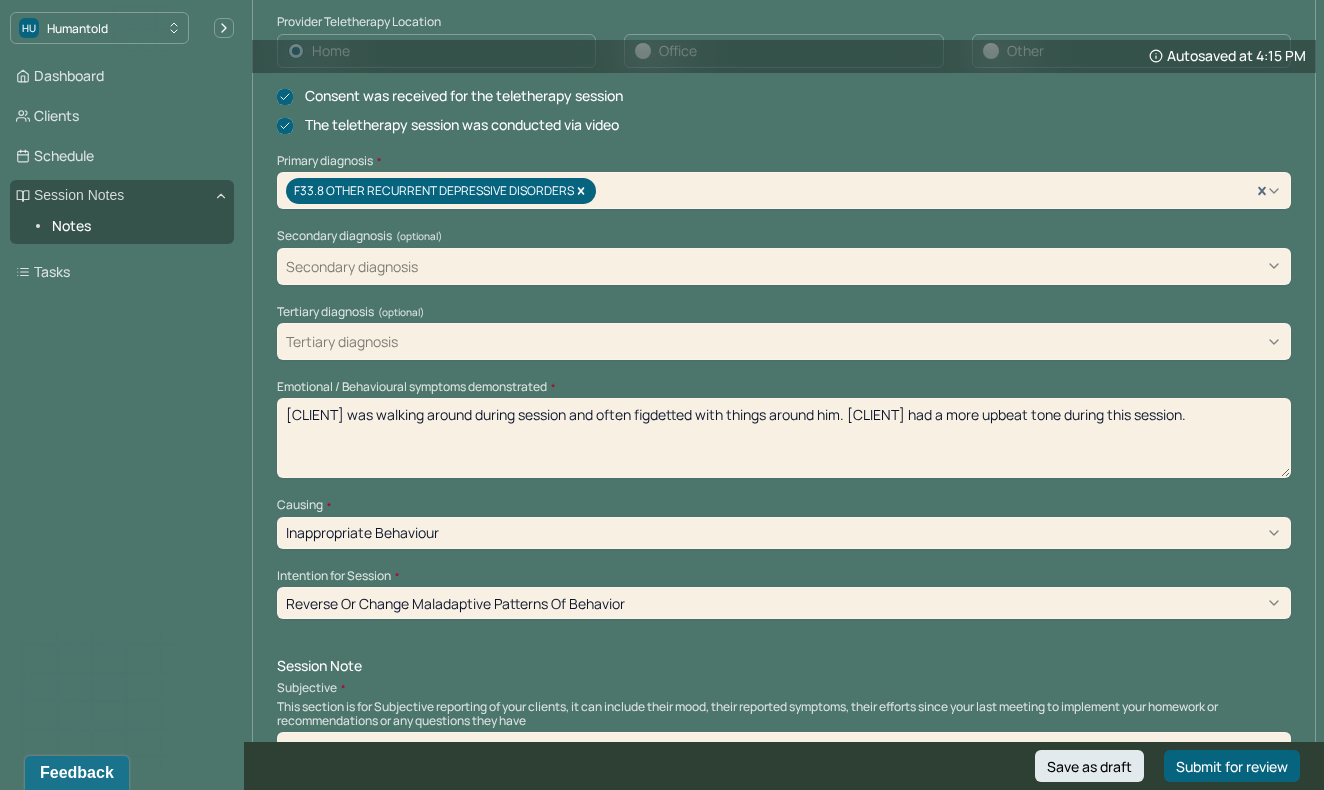 scroll, scrollTop: 573, scrollLeft: 0, axis: vertical 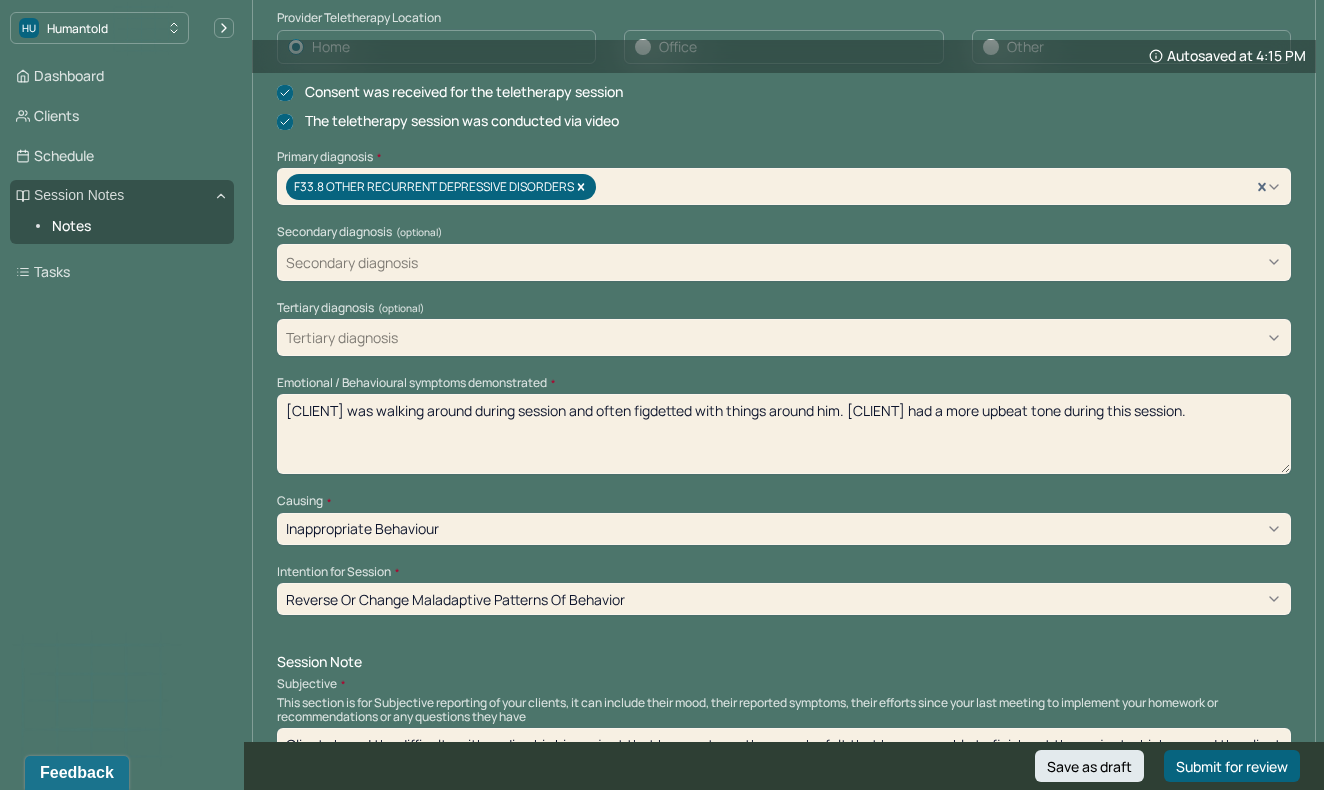 drag, startPoint x: 1178, startPoint y: 400, endPoint x: 273, endPoint y: 392, distance: 905.03534 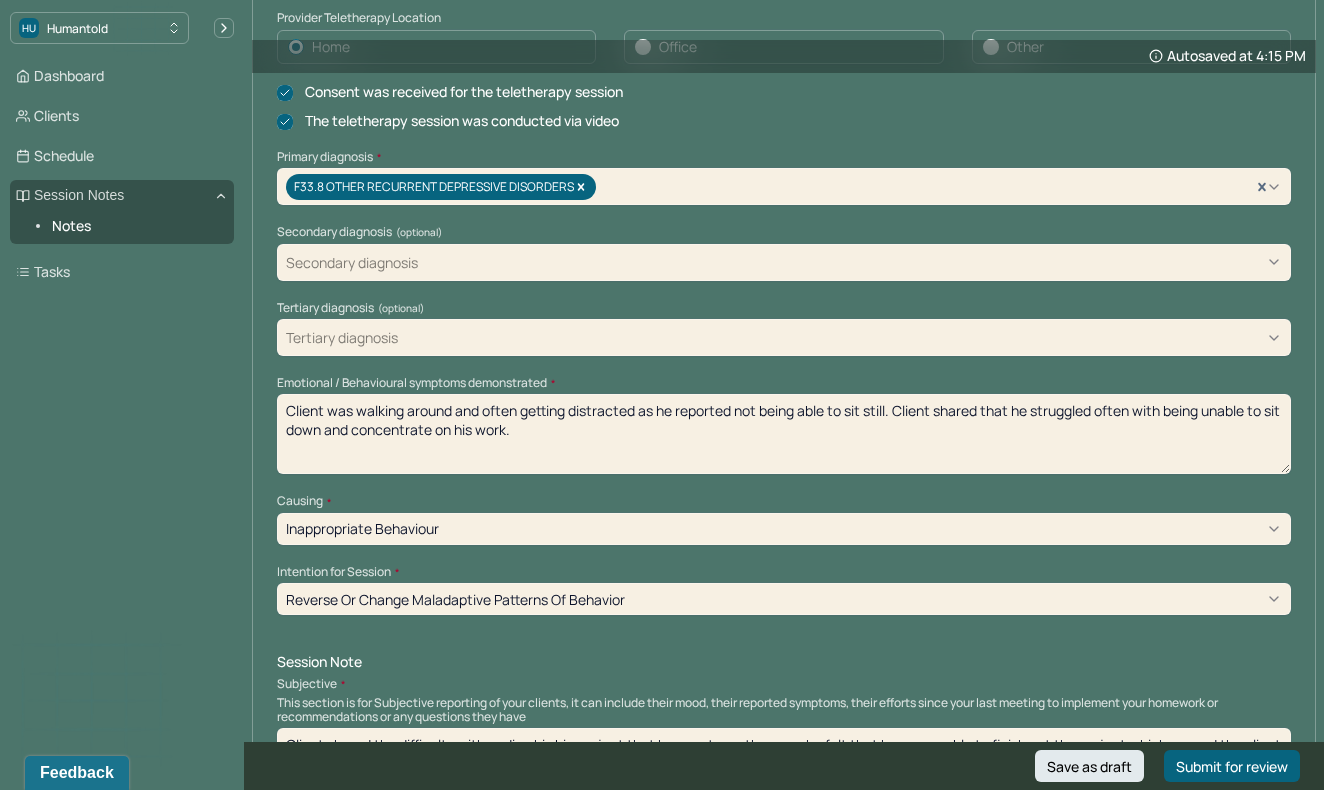 type on "Client was walking around and often getting distracted as he reported not being able to sit still. Client shared that he struggled often with being unable to sit down and concentrate on his work." 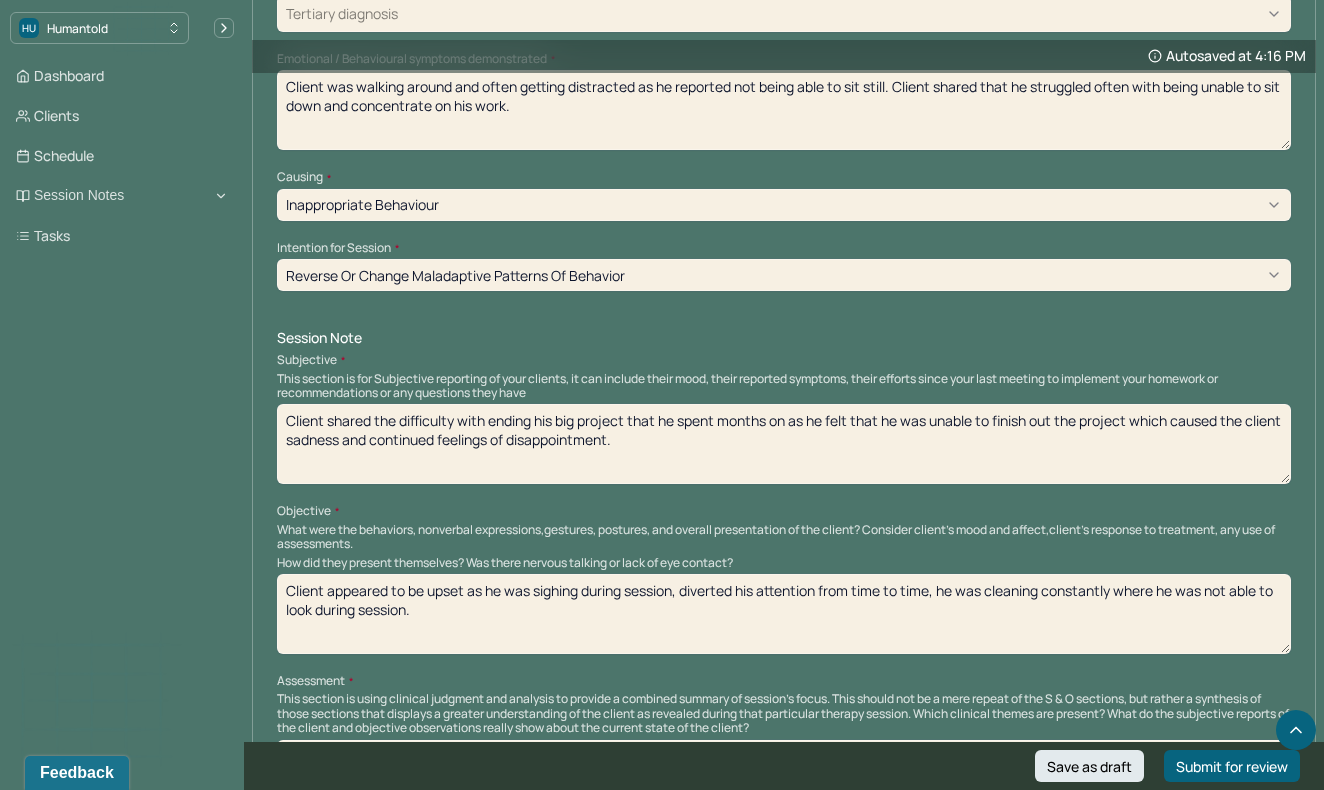 scroll, scrollTop: 847, scrollLeft: 0, axis: vertical 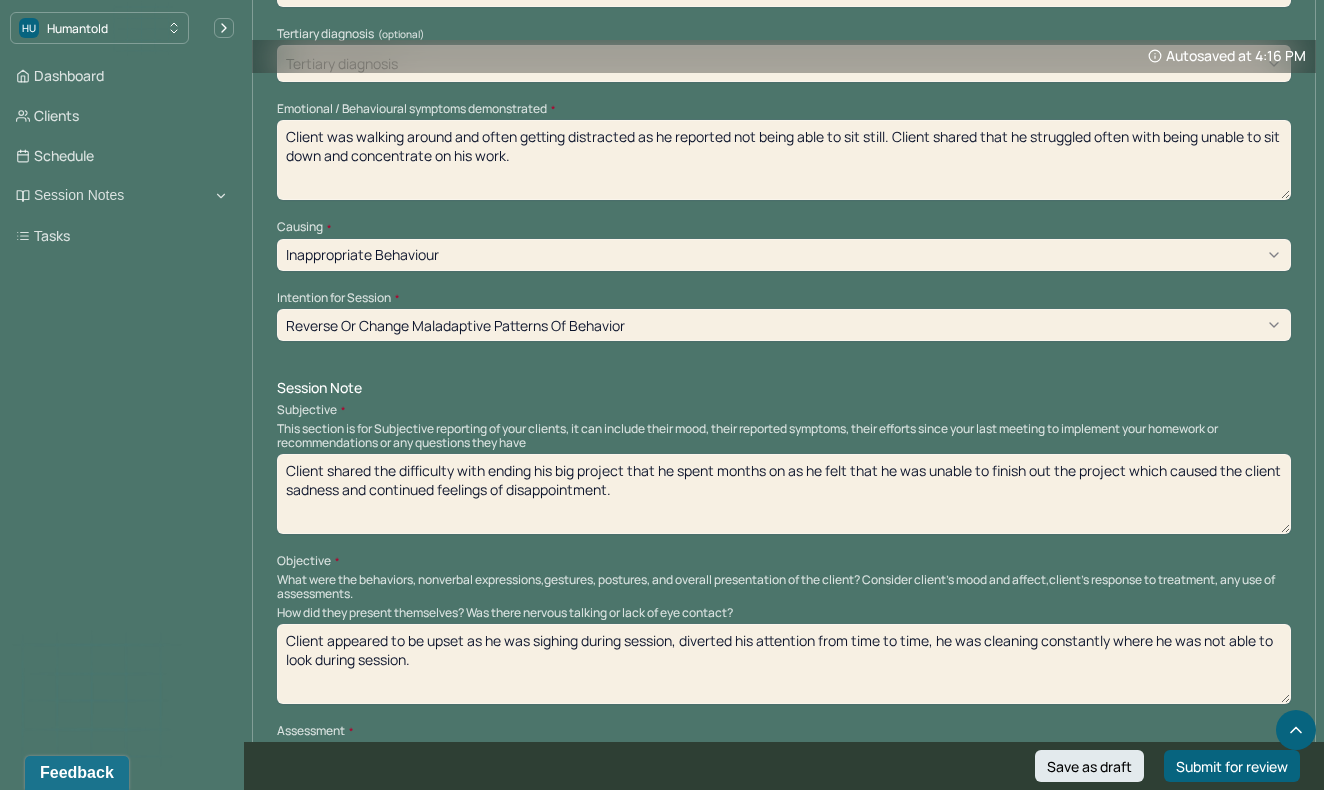 drag, startPoint x: 691, startPoint y: 482, endPoint x: 268, endPoint y: 447, distance: 424.44553 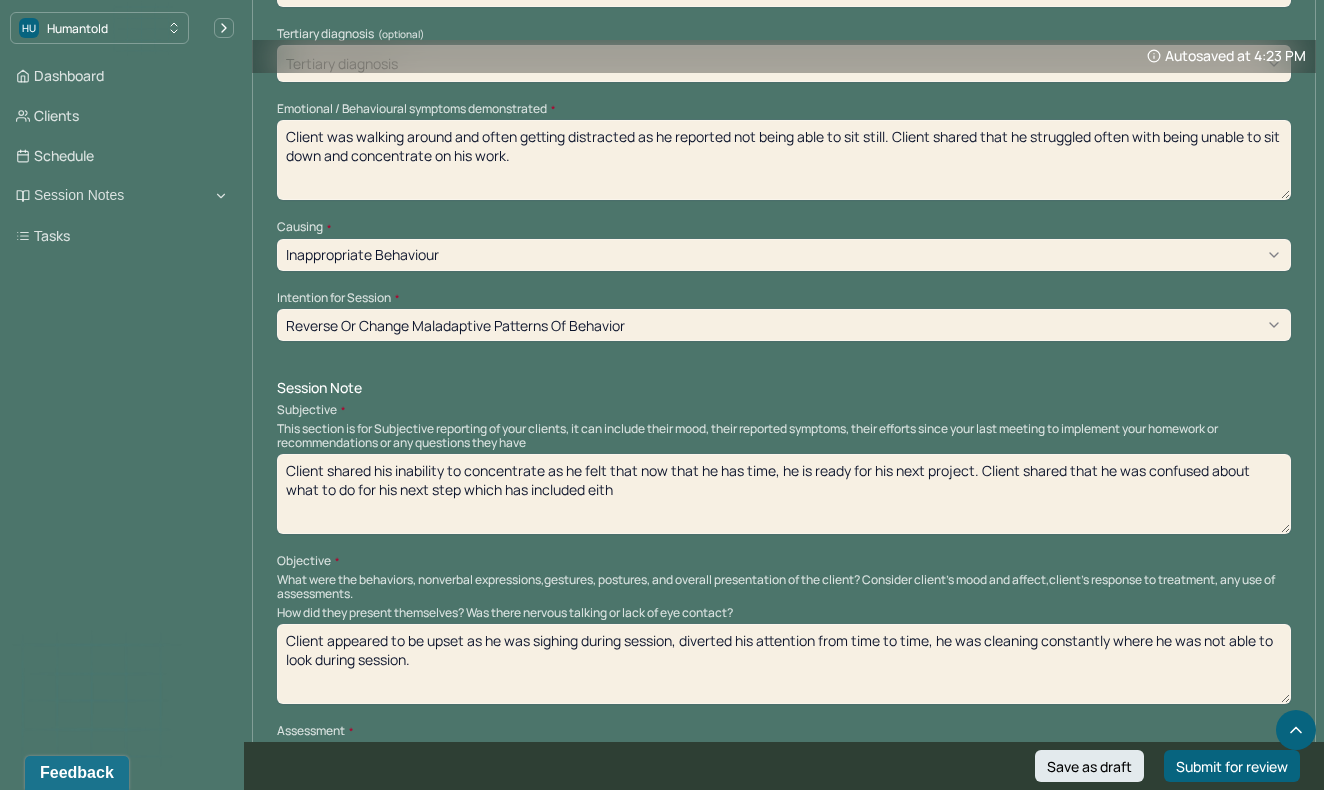 type on "Client shared his inability to concentrate as he felt that now that he has time, he is ready for his next project. Client shared that he was confused about what to do for his next step which has included eithe" 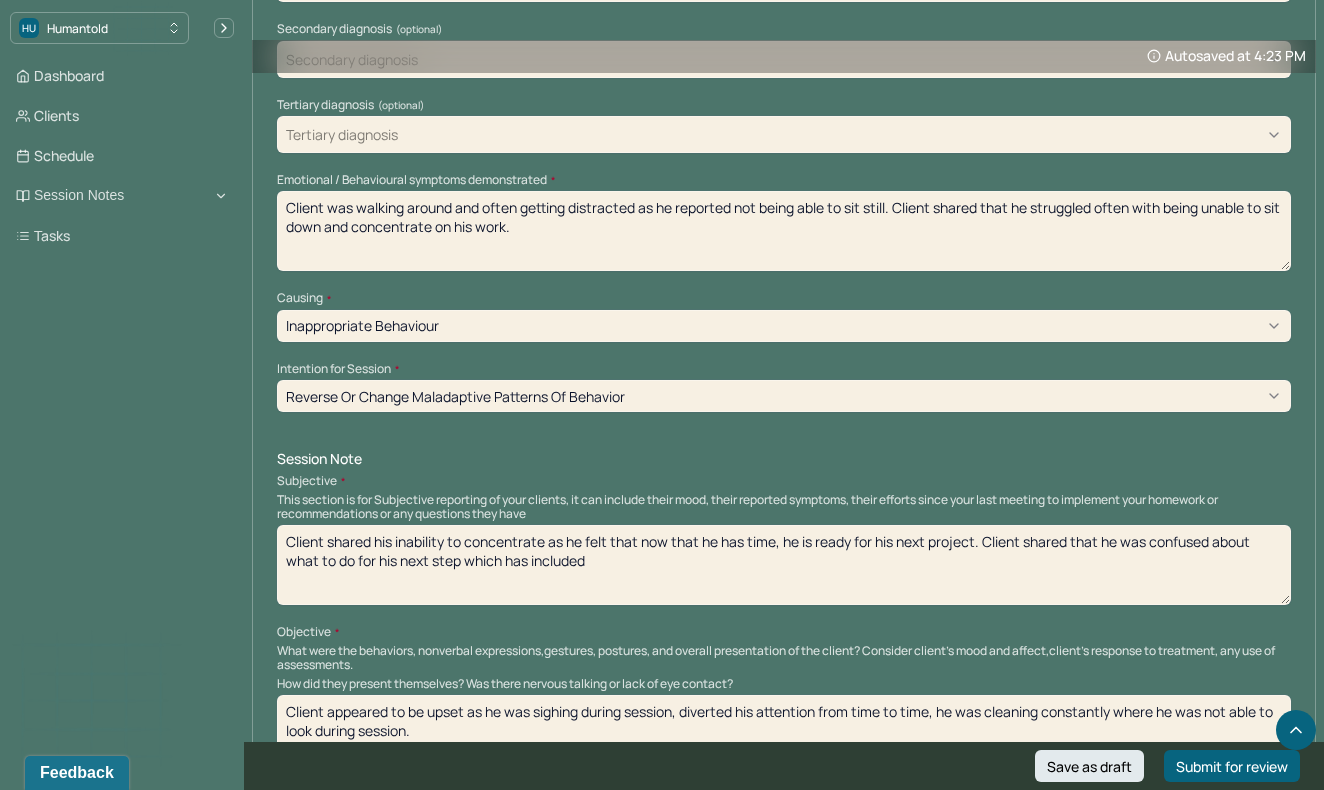 scroll, scrollTop: 848, scrollLeft: 0, axis: vertical 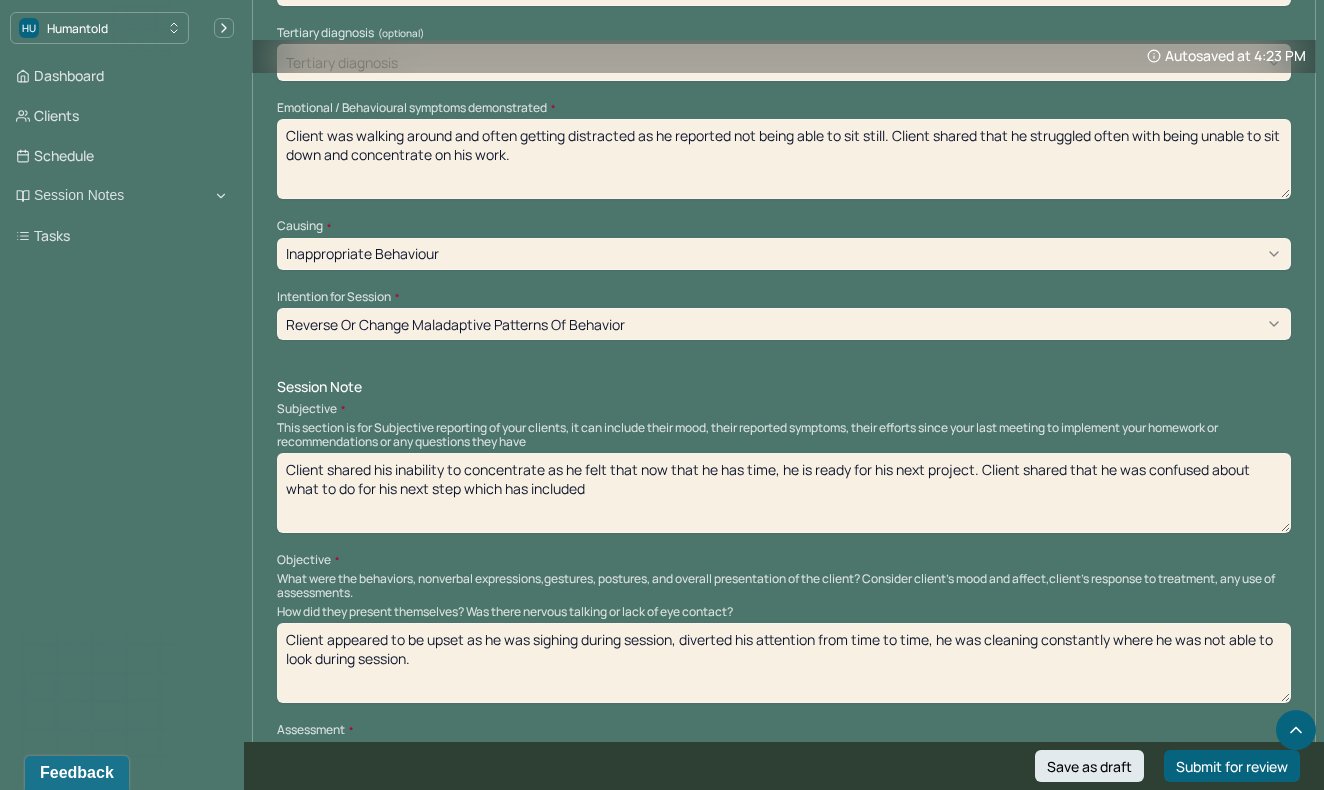 click on "Client shared his inability to concentrate as he felt that now that he has time, he is ready for his next project. Client shared that he was confused about what to do for his next step which has included" at bounding box center (784, 493) 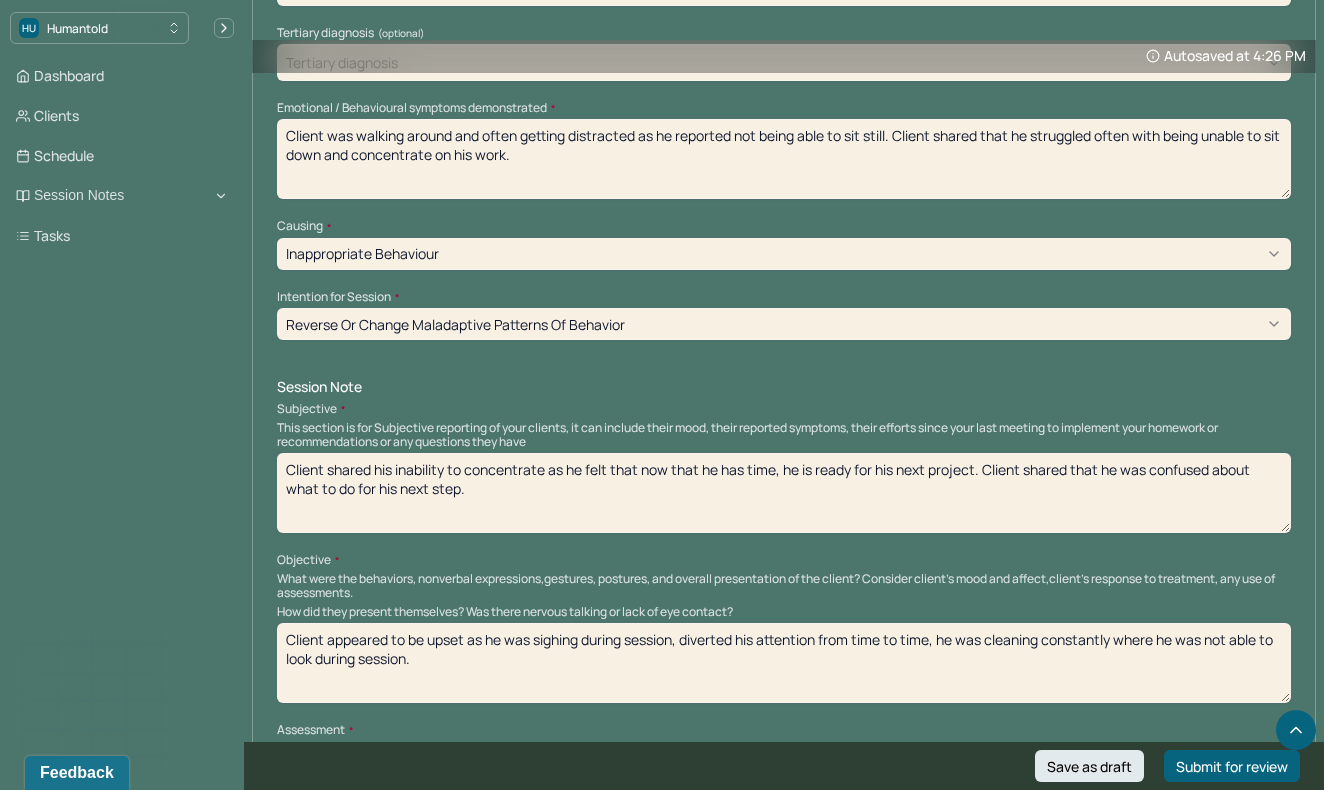 type on "Client shared his inability to concentrate as he felt that now that he has time, he is ready for his next project. Client shared that he was confused about what to do for his next step." 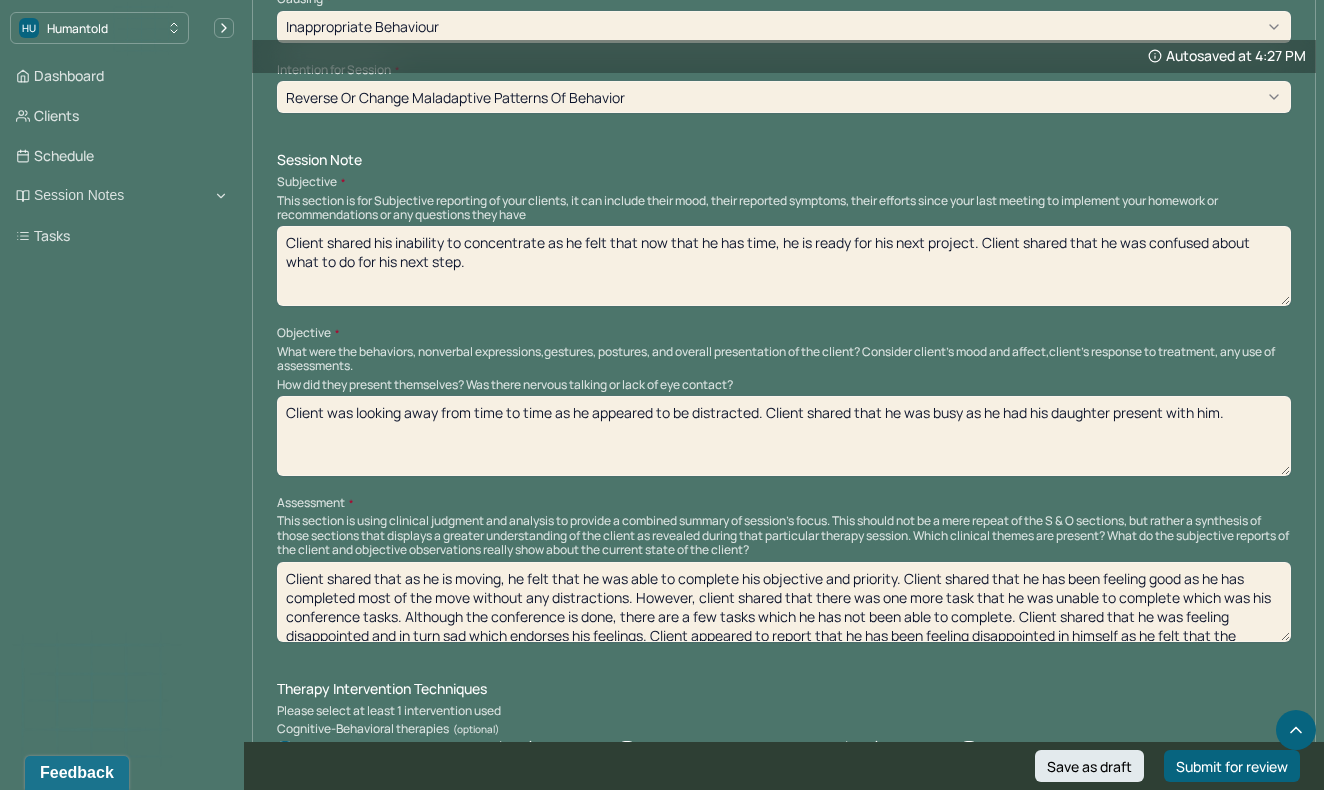 scroll, scrollTop: 1136, scrollLeft: 0, axis: vertical 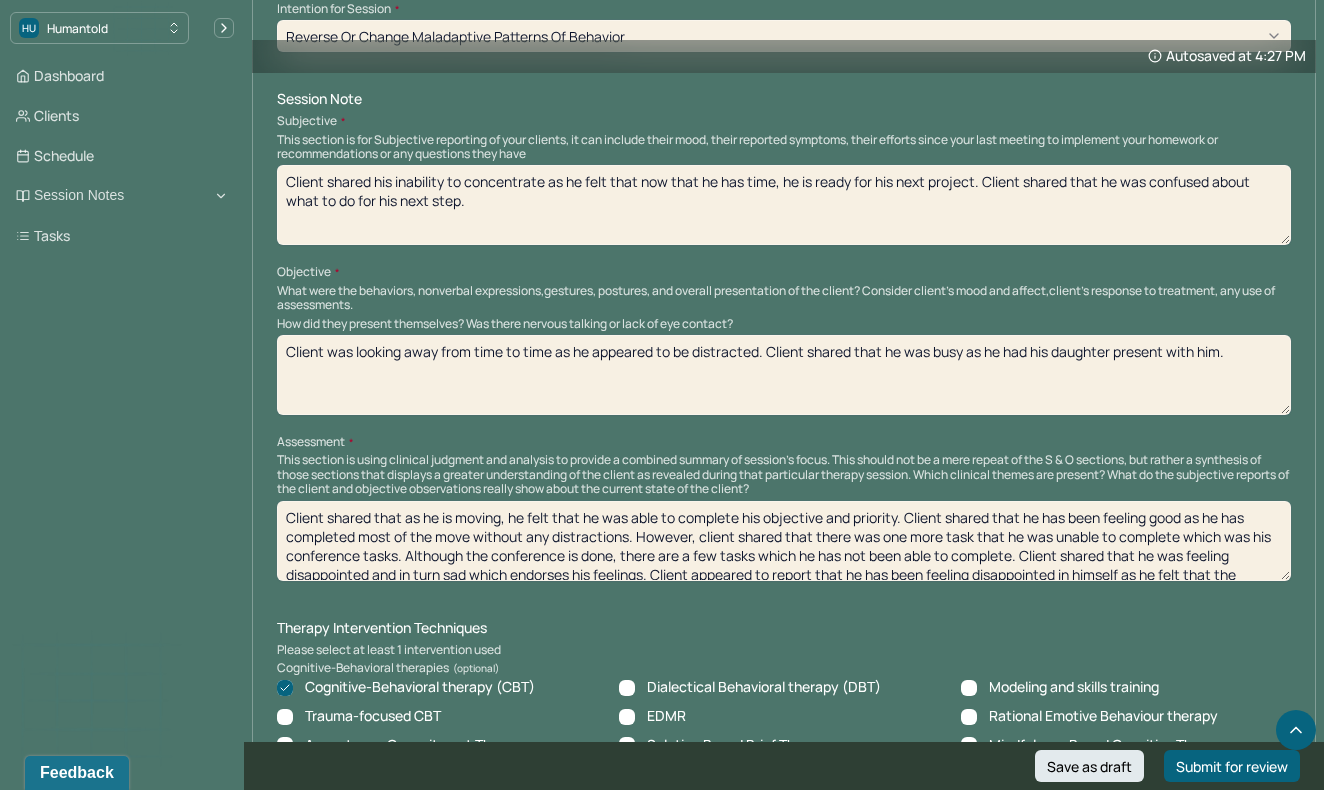 type on "Client was looking away from time to time as he appeared to be distracted. Client shared that he was busy as he had his daughter present with him." 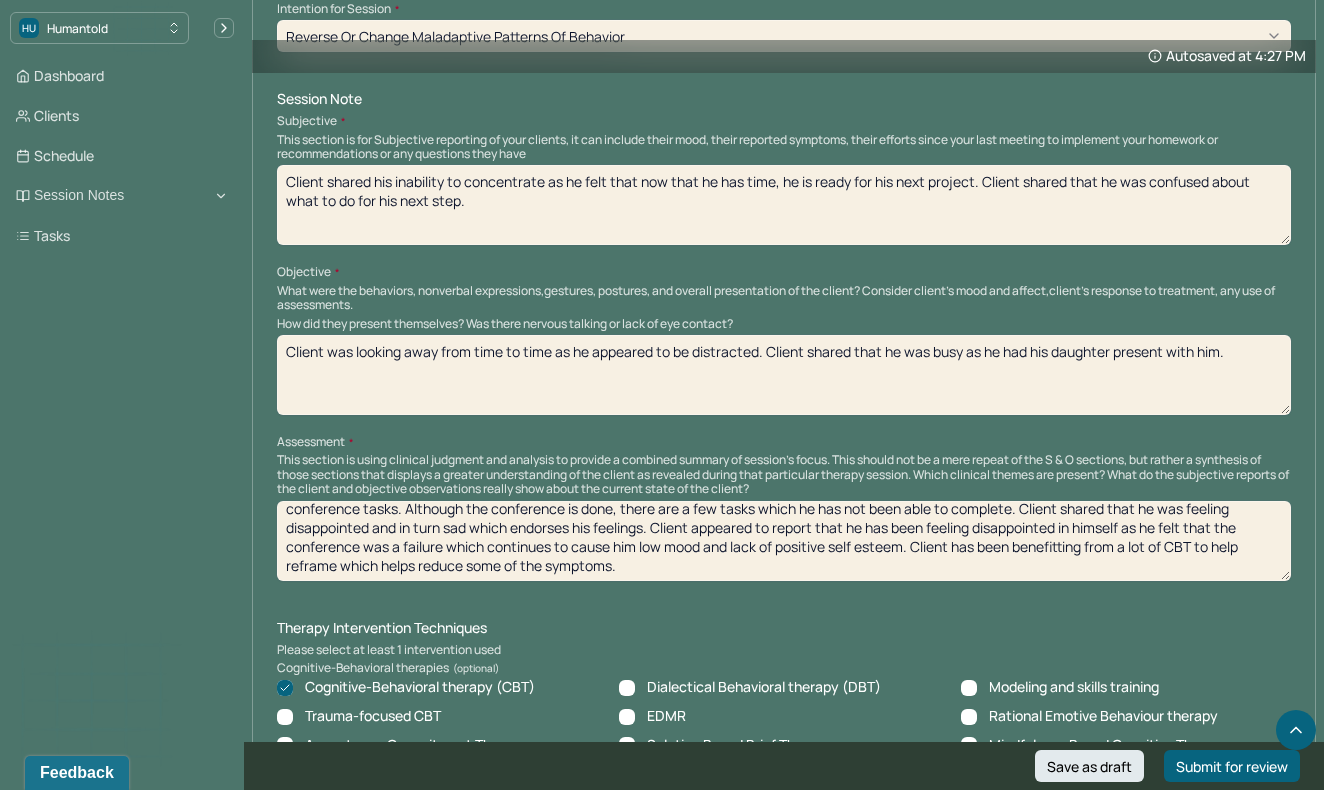 drag, startPoint x: 285, startPoint y: 489, endPoint x: 468, endPoint y: 613, distance: 221.05429 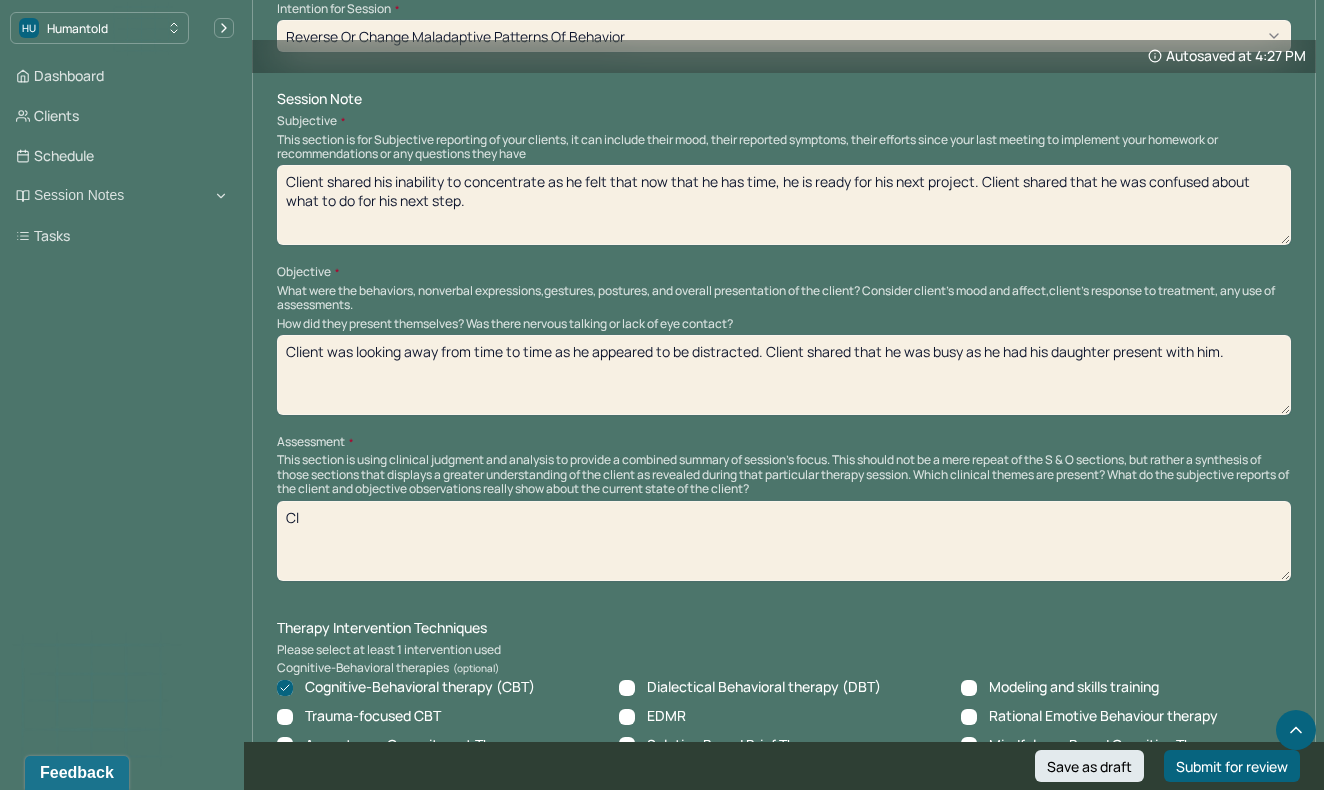 scroll, scrollTop: 0, scrollLeft: 0, axis: both 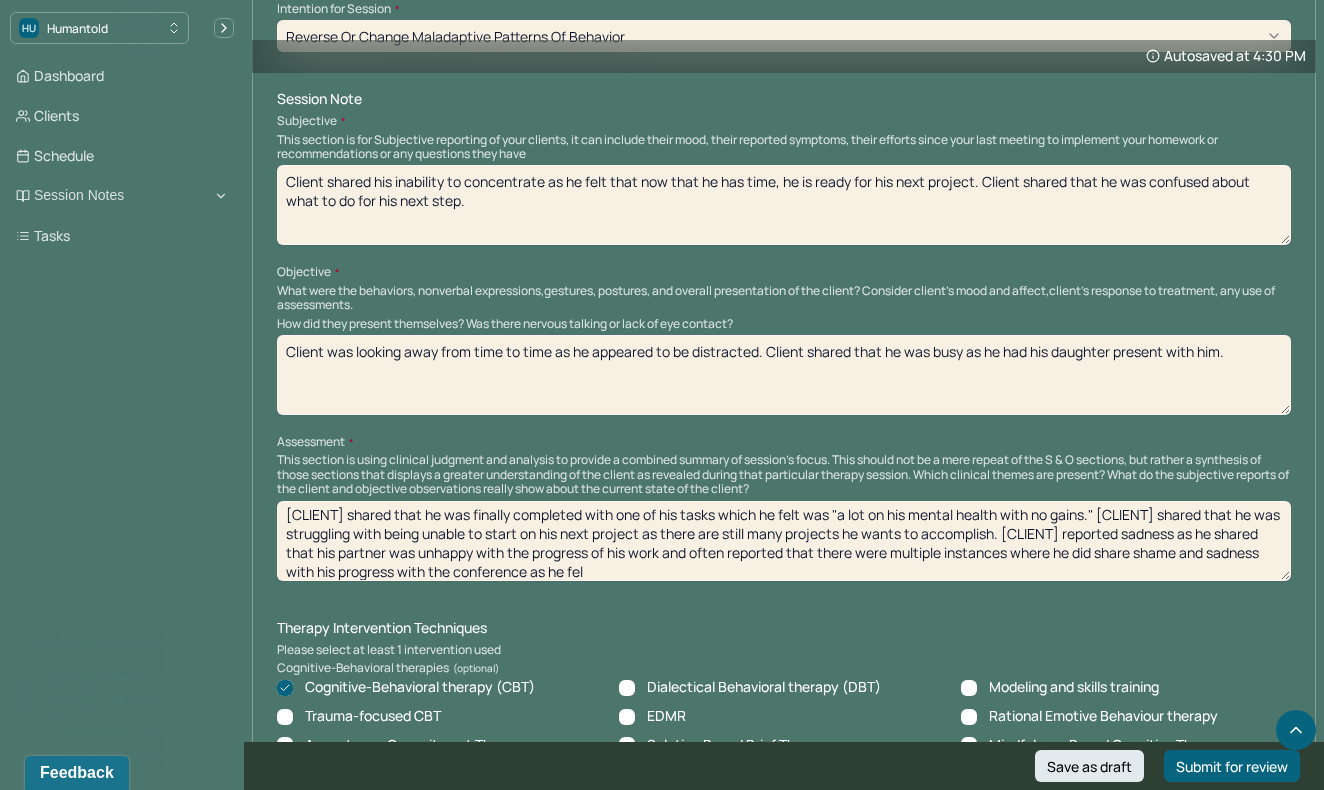 click on "[CLIENT] shared that he was finally completed with one of his tasks which he felt was "a lot on his mental health with no gains." [CLIENT] shared that he was struggling with being unable to start on his next project as there are still many projects he wants to accomplish. [CLIENT] reported sadness as he shared that his partner was unhappy with the progress of his work and often reported that there were multiple instances where he did share shame and sadness with his progress with the conference as he fel" at bounding box center (784, 541) 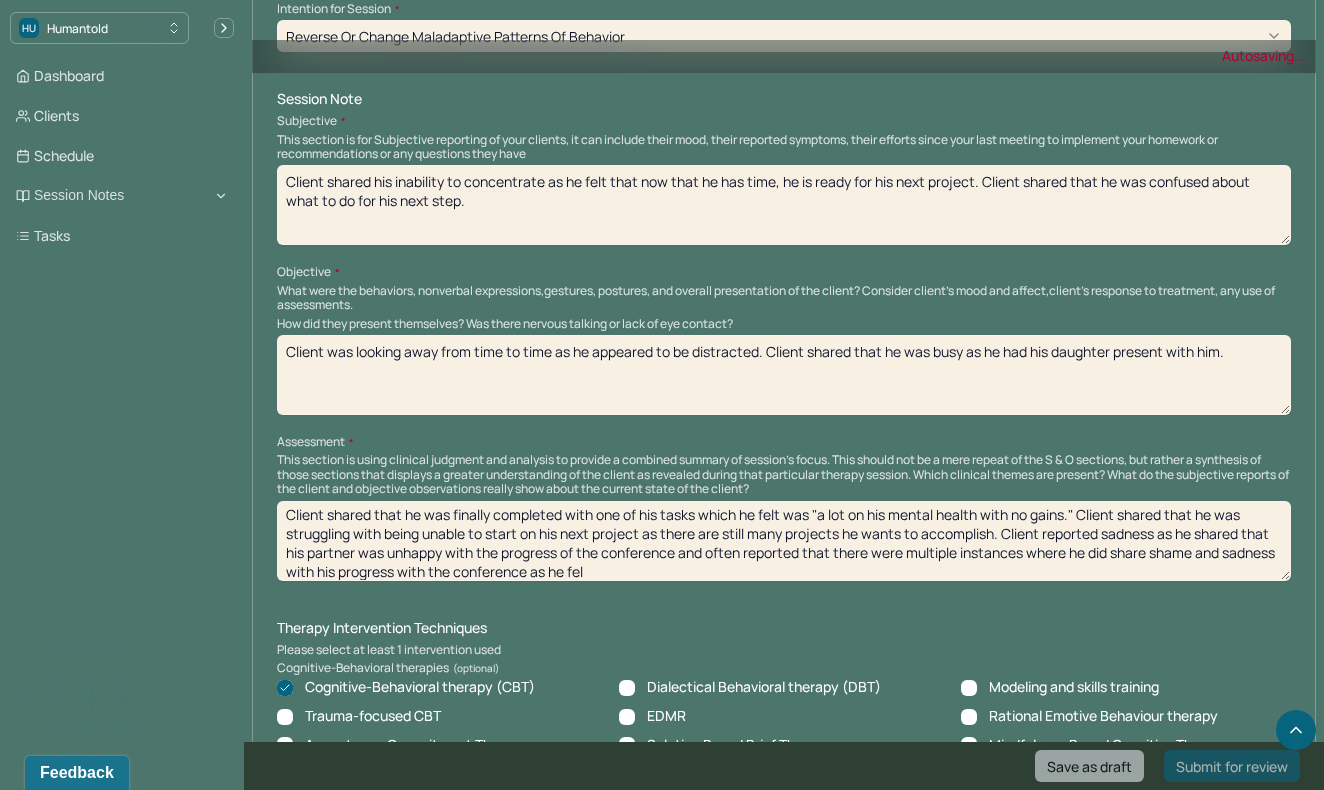 drag, startPoint x: 680, startPoint y: 532, endPoint x: 687, endPoint y: 549, distance: 18.384777 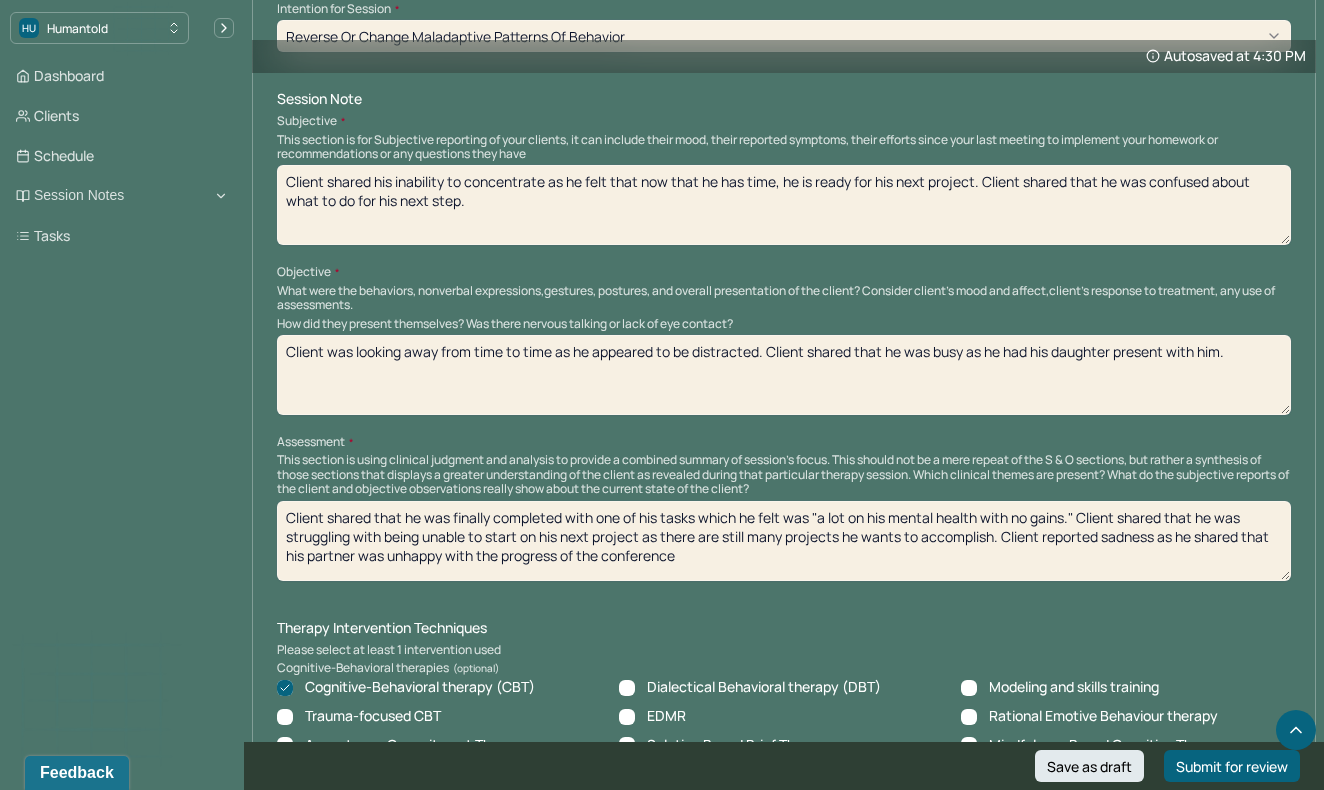 scroll, scrollTop: 0, scrollLeft: 0, axis: both 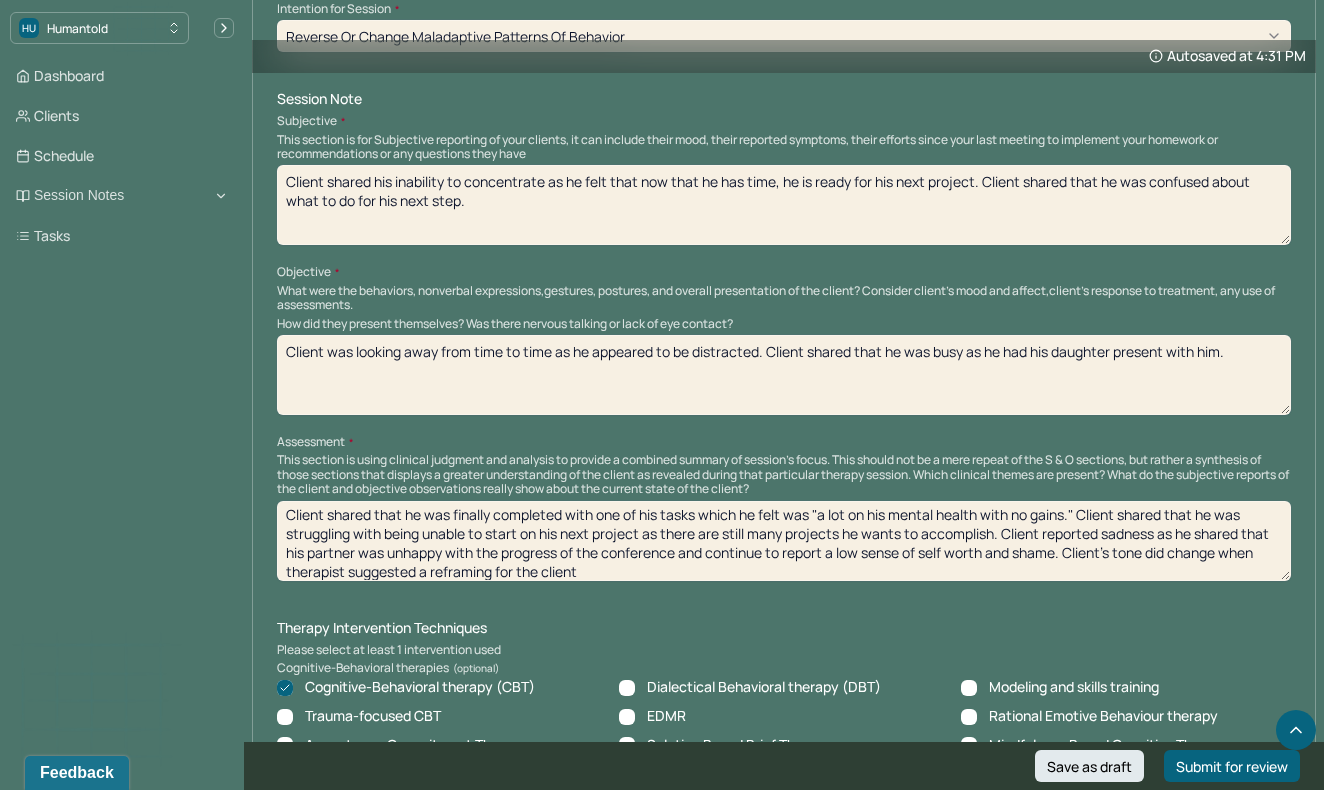 type on "Client shared that he was finally completed with one of his tasks which he felt was "a lot on his mental health with no gains." Client shared that he was struggling with being unable to start on his next project as there are still many projects he wants to accomplish. Client reported sadness as he shared that his partner was unhappy with the progress of the conference and continue to report a low sense of self worth and shame. Client's tone did change when therapist suggested a reframing for the client" 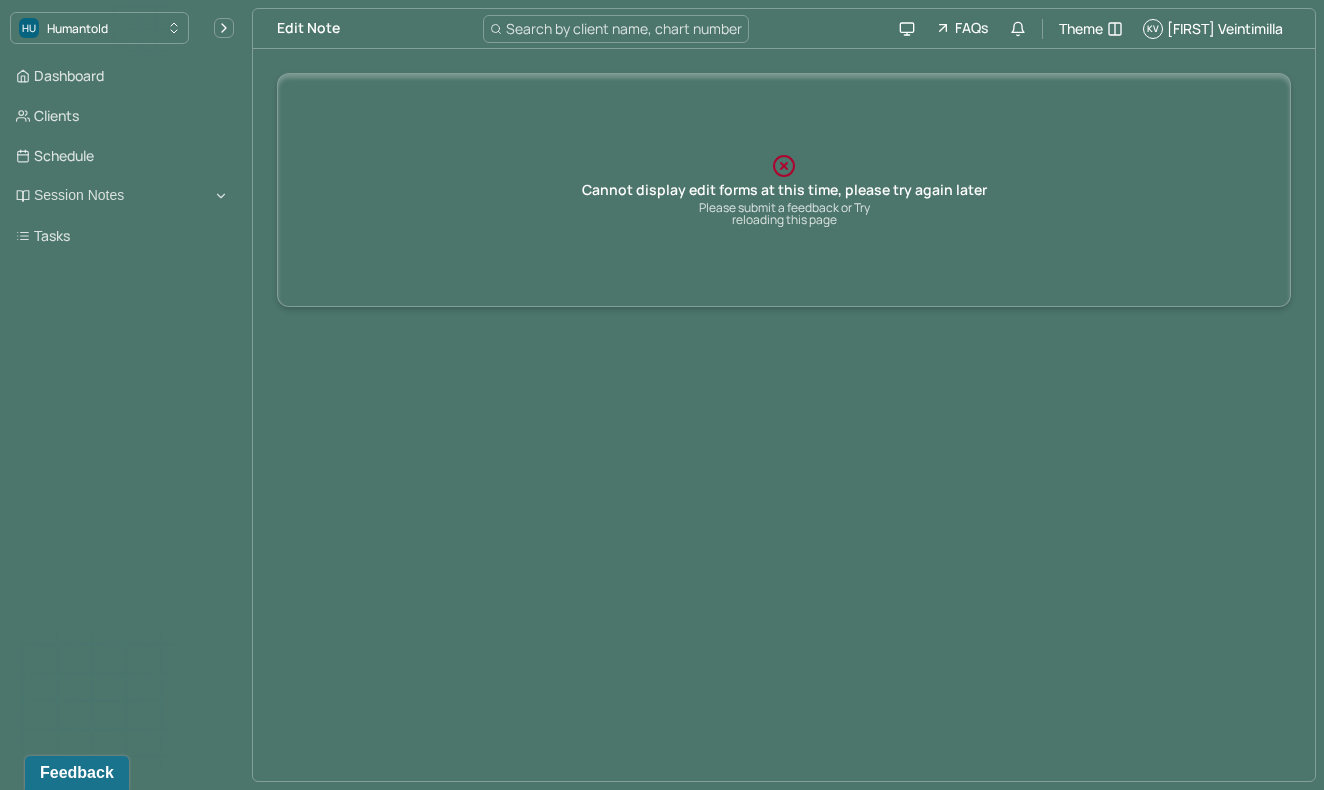scroll, scrollTop: 0, scrollLeft: 0, axis: both 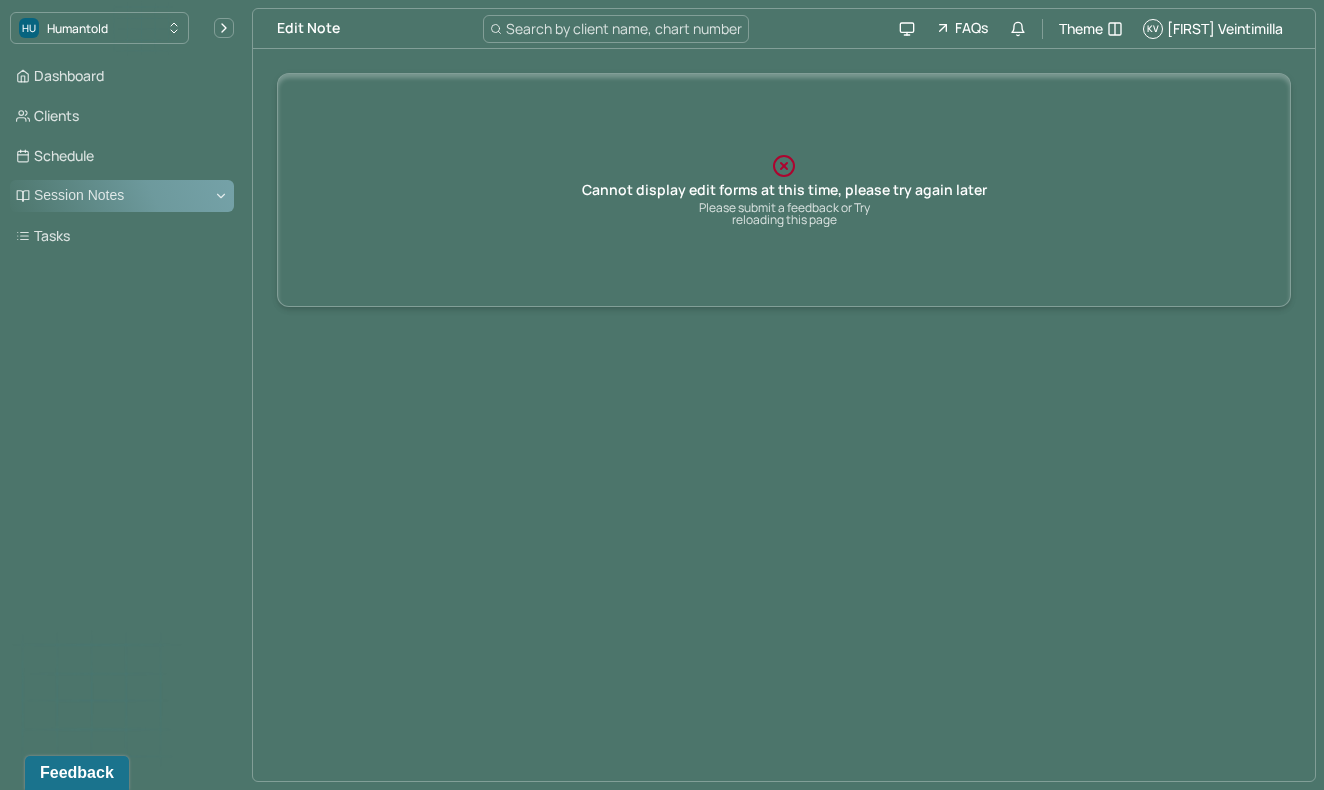 click on "Session Notes" at bounding box center [122, 196] 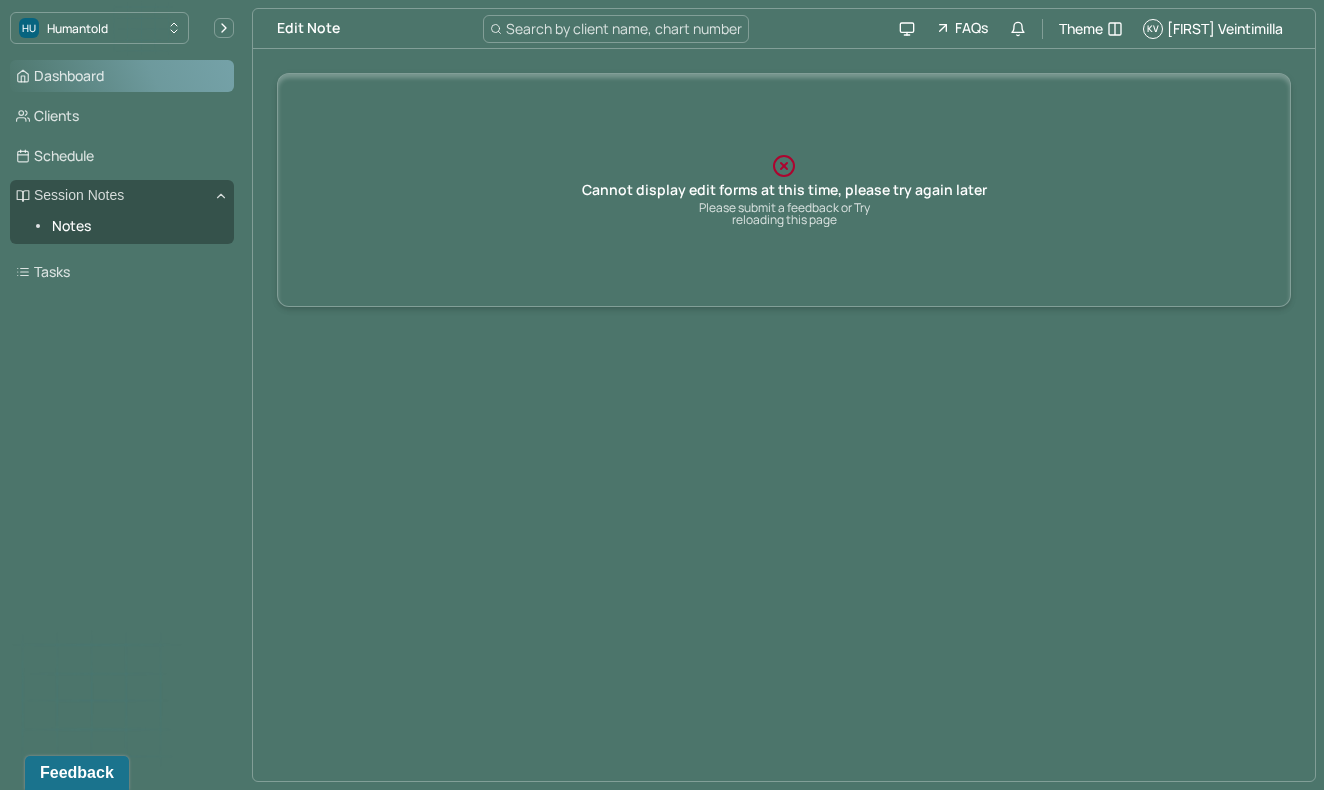 click on "Dashboard" at bounding box center [122, 76] 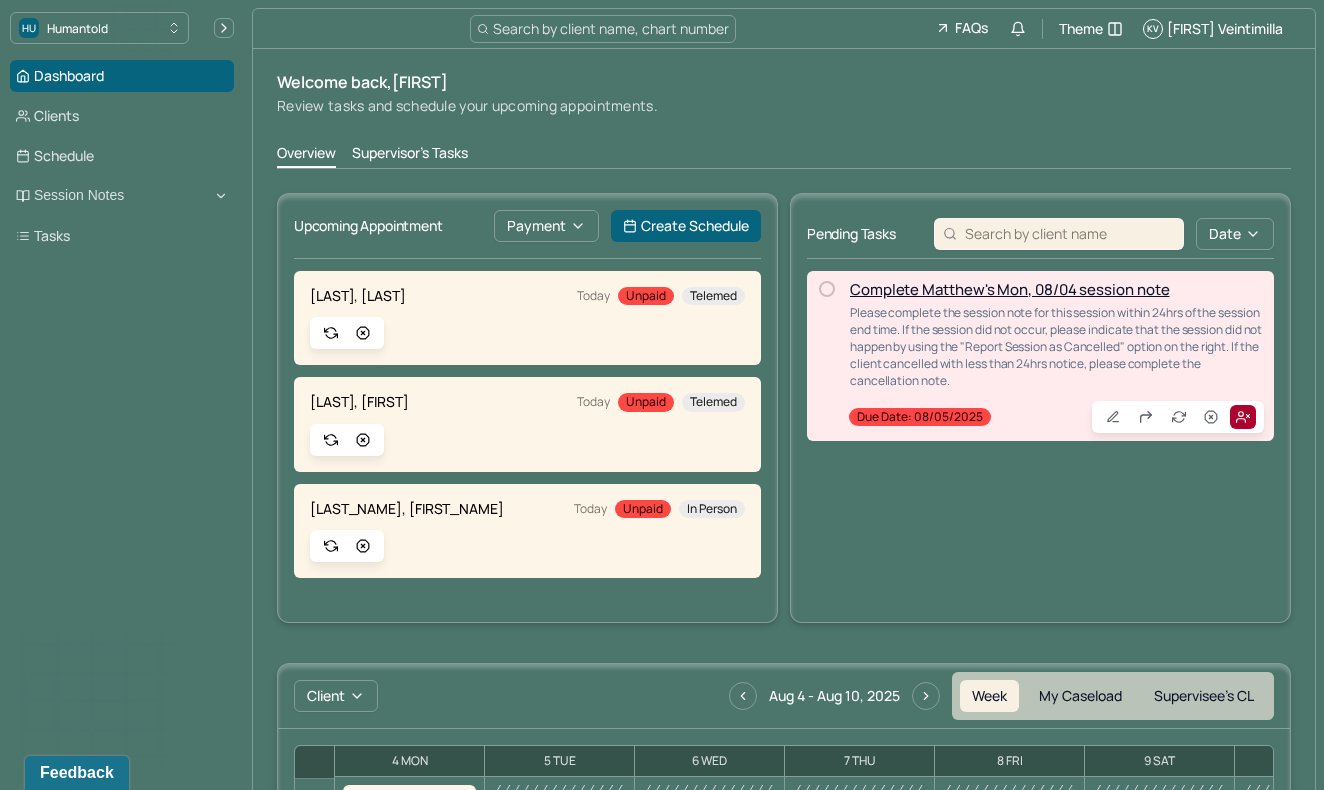 click on "Complete Matthew's Mon, 08/04 session note" at bounding box center [1009, 289] 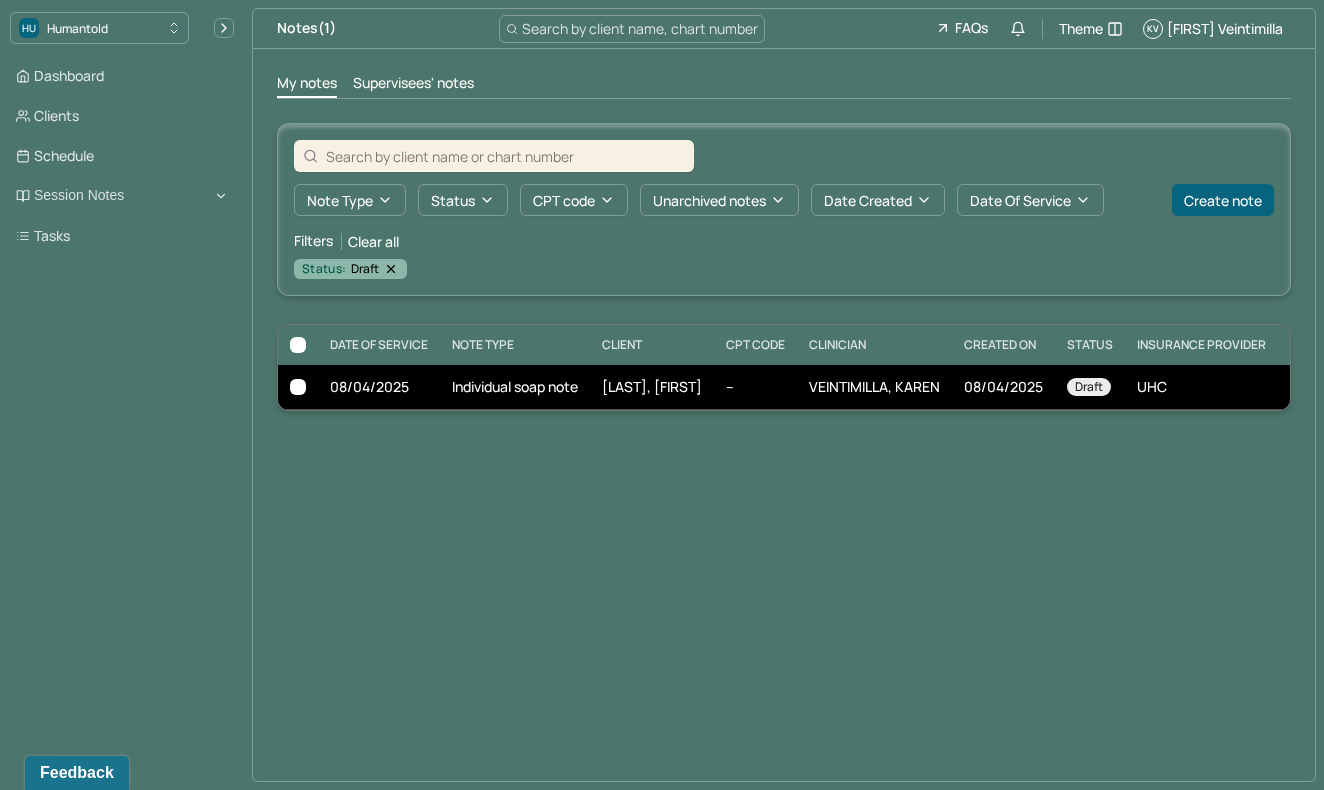 click on "Individual soap note" at bounding box center [515, 387] 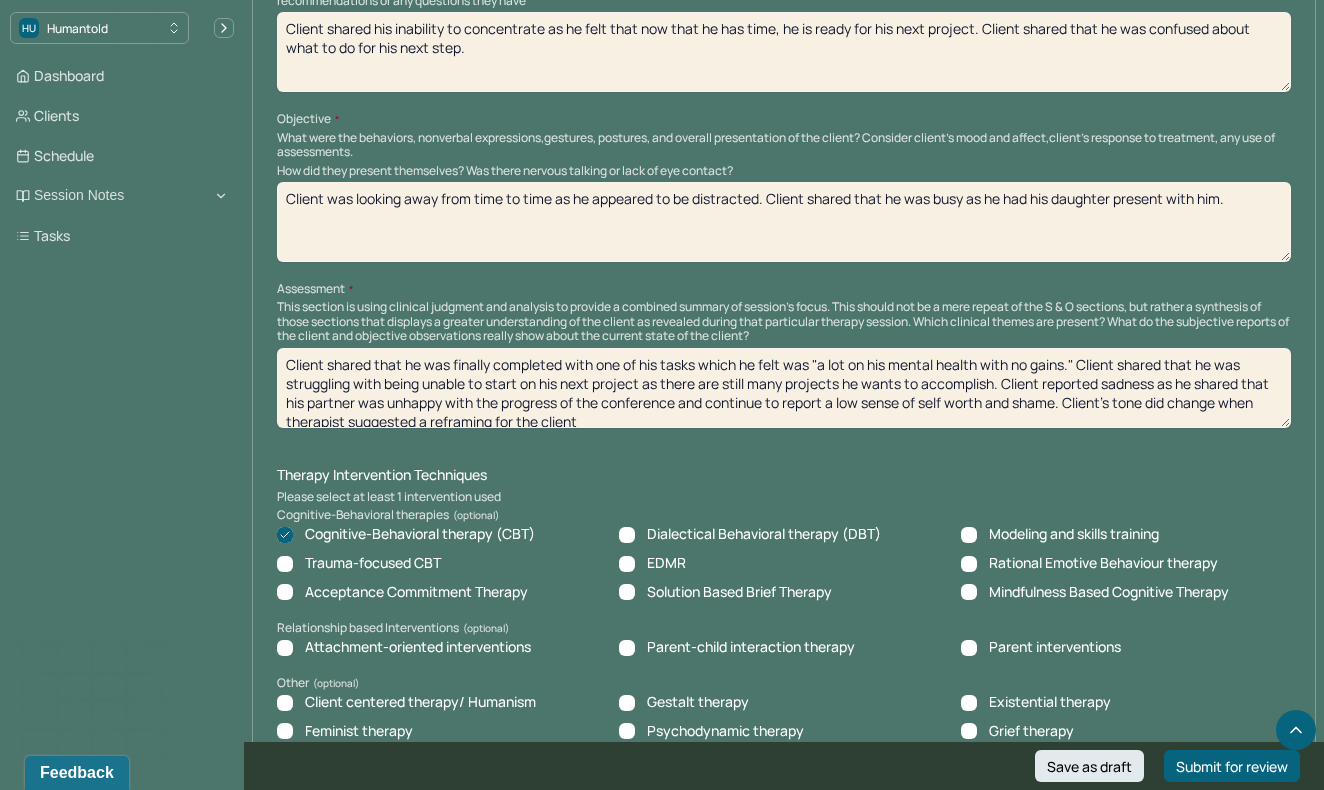 scroll, scrollTop: 1289, scrollLeft: 0, axis: vertical 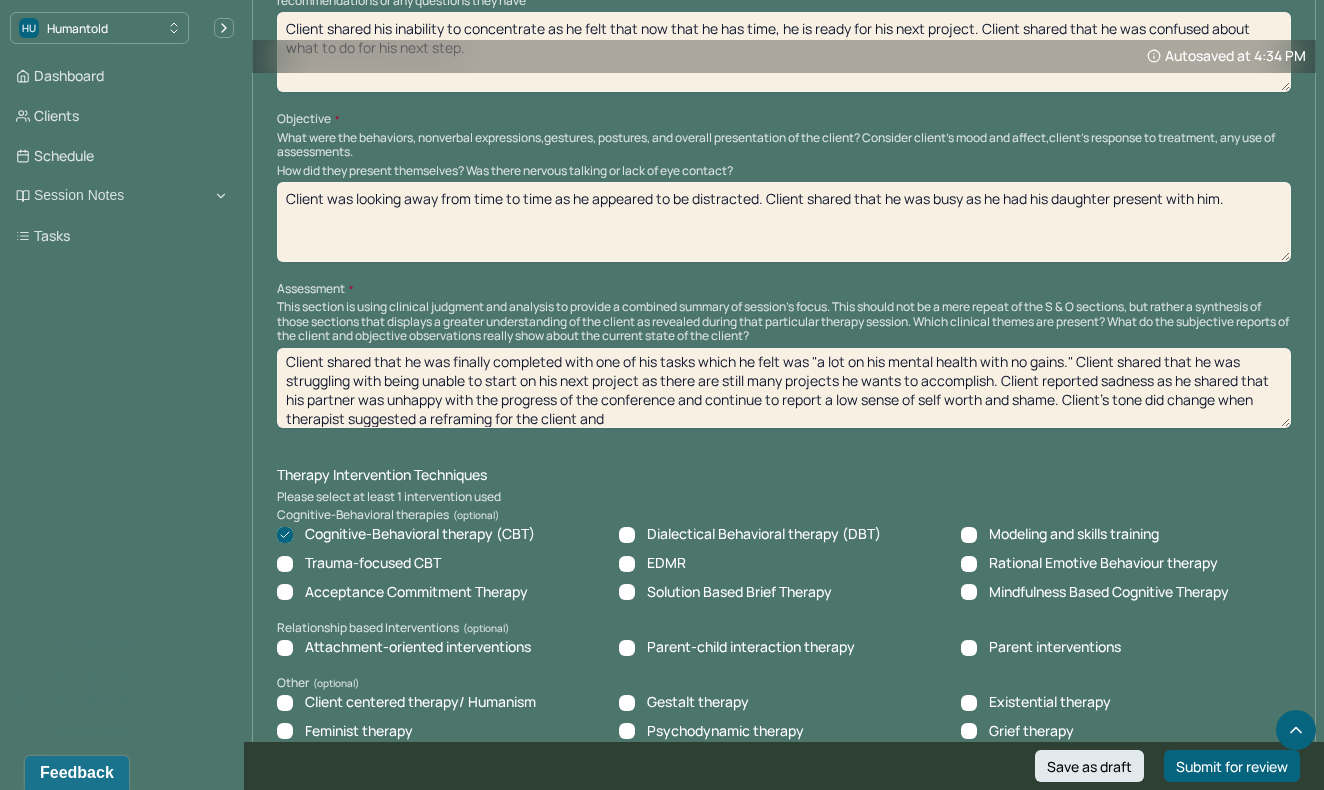 click on "Client shared that he was finally completed with one of his tasks which he felt was "a lot on his mental health with no gains." Client shared that he was struggling with being unable to start on his next project as there are still many projects he wants to accomplish. Client reported sadness as he shared that his partner was unhappy with the progress of the conference and continue to report a low sense of self worth and shame. Client's tone did change when therapist suggested a reframing for the client and" at bounding box center [784, 388] 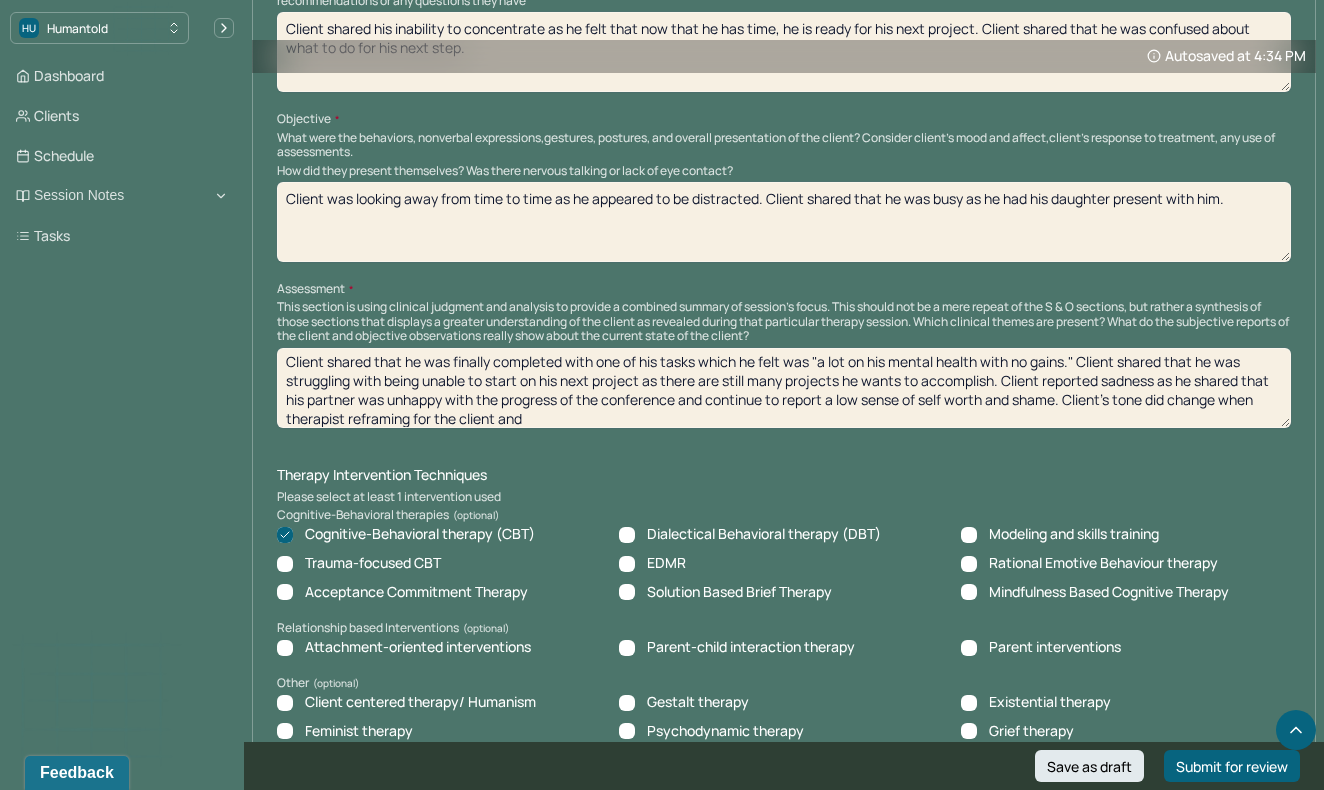 click on "Client shared that he was finally completed with one of his tasks which he felt was "a lot on his mental health with no gains." Client shared that he was struggling with being unable to start on his next project as there are still many projects he wants to accomplish. Client reported sadness as he shared that his partner was unhappy with the progress of the conference and continue to report a low sense of self worth and shame. Client's tone did change when therapist a reframing for the client and" at bounding box center [784, 388] 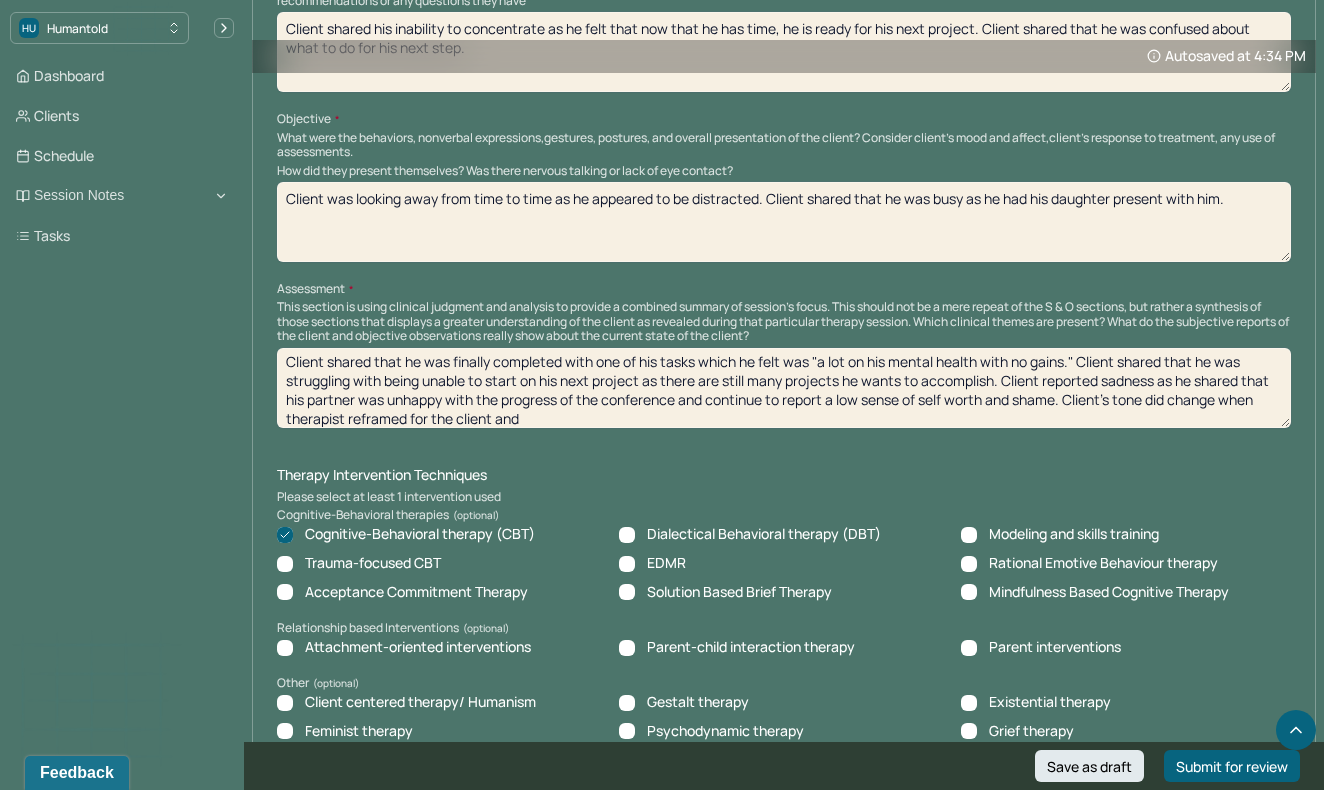 click on "Client shared that he was finally completed with one of his tasks which he felt was "a lot on his mental health with no gains." Client shared that he was struggling with being unable to start on his next project as there are still many projects he wants to accomplish. Client reported sadness as he shared that his partner was unhappy with the progress of the conference and continue to report a low sense of self worth and shame. Client's tone did change when therapist reframing for the client and" at bounding box center [784, 388] 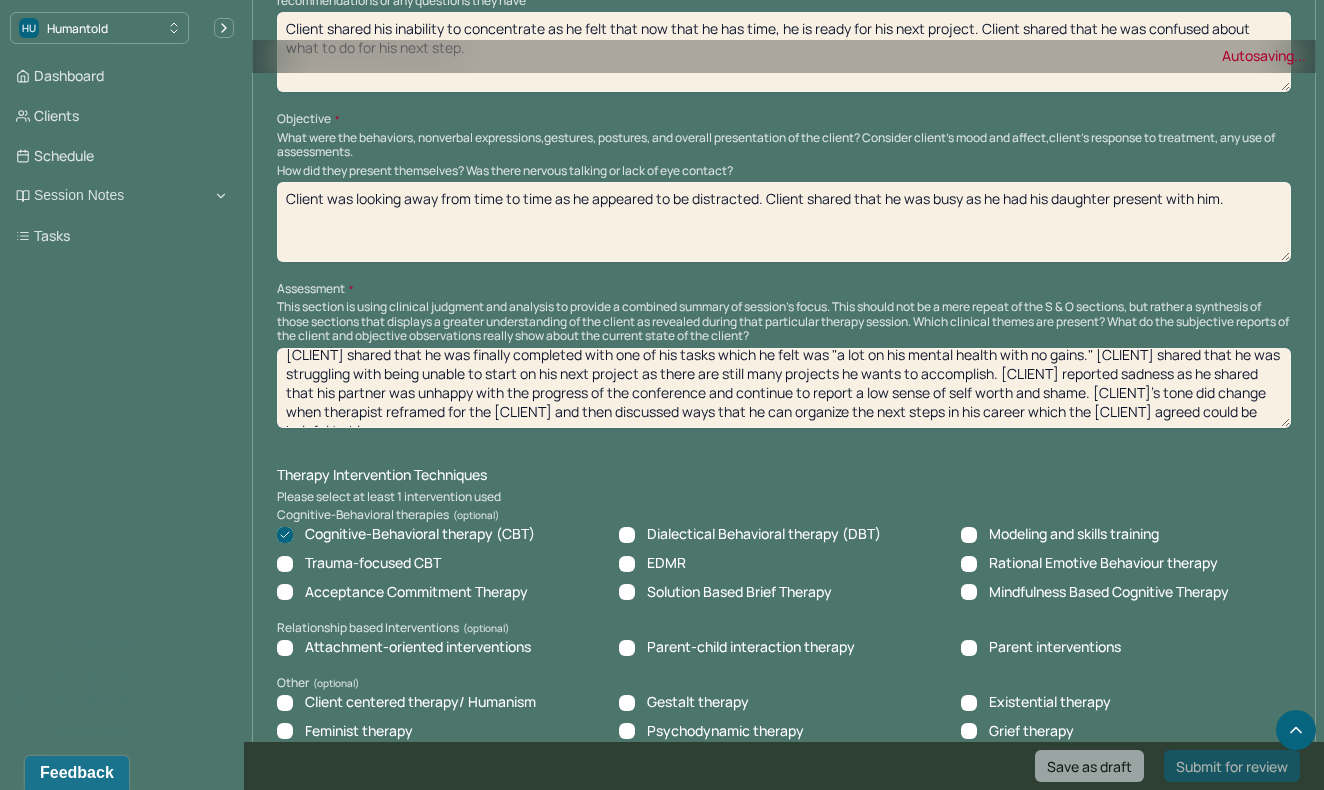 scroll, scrollTop: 9, scrollLeft: 0, axis: vertical 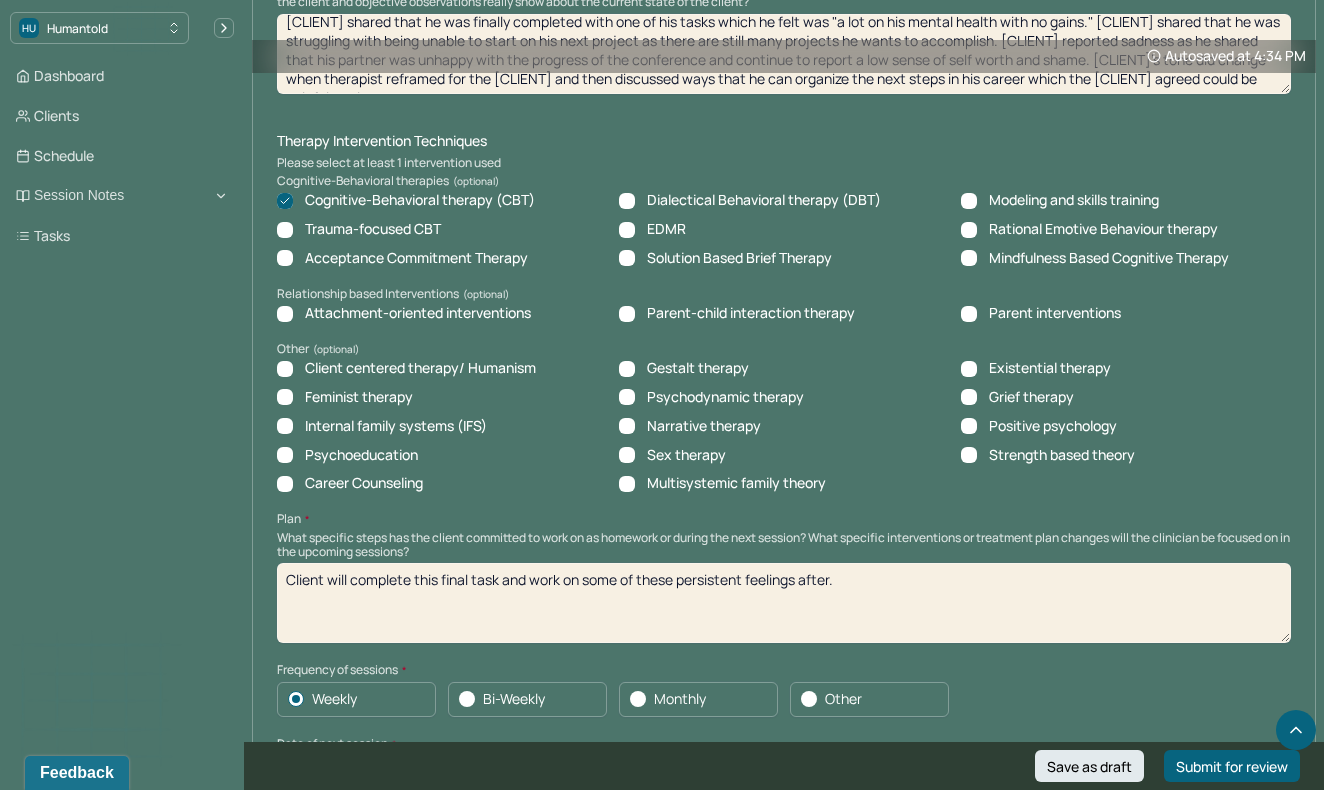 type on "[CLIENT] shared that he was finally completed with one of his tasks which he felt was "a lot on his mental health with no gains." [CLIENT] shared that he was struggling with being unable to start on his next project as there are still many projects he wants to accomplish. [CLIENT] reported sadness as he shared that his partner was unhappy with the progress of the conference and continue to report a low sense of self worth and shame. [CLIENT]'s tone did change when therapist reframed for the [CLIENT] and then discussed ways that he can organize the next steps in his career which the [CLIENT] agreed could be helpful to him." 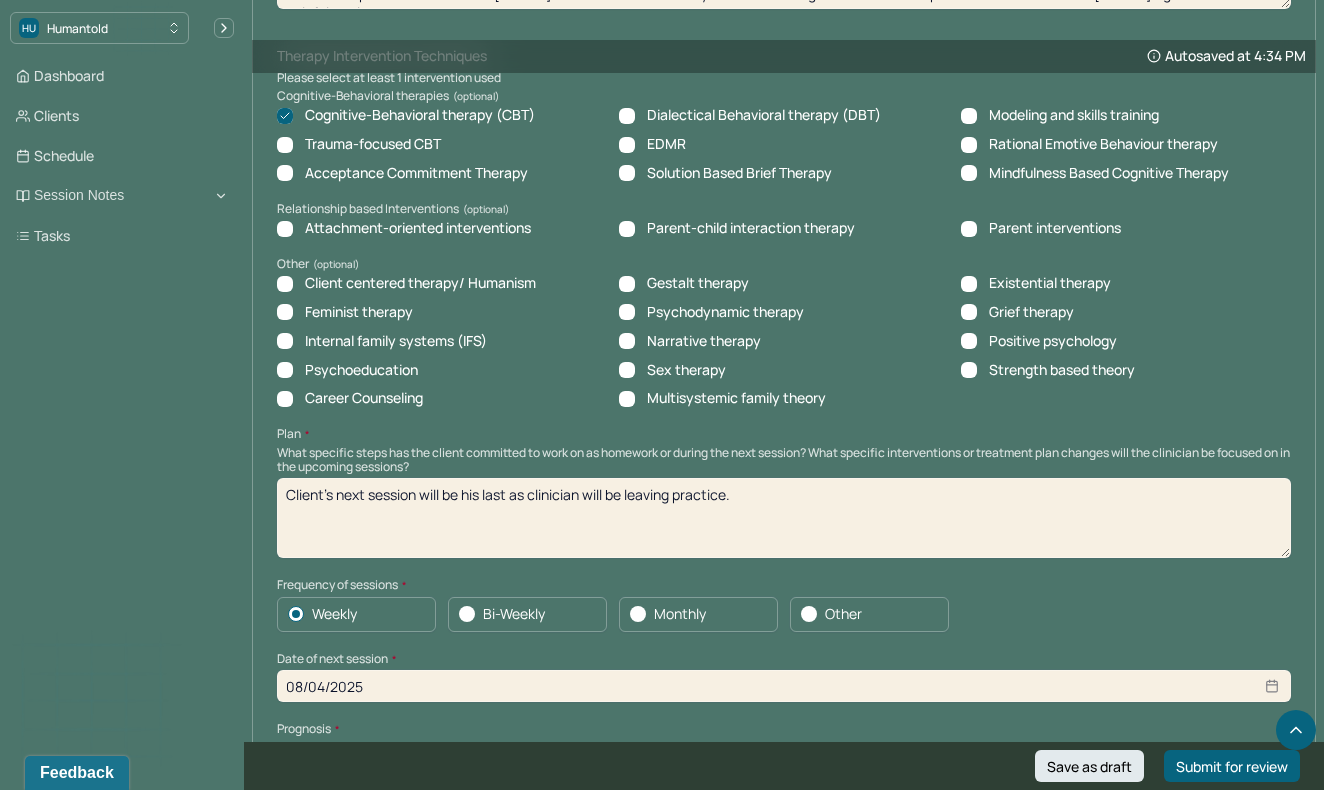 scroll, scrollTop: 1753, scrollLeft: 0, axis: vertical 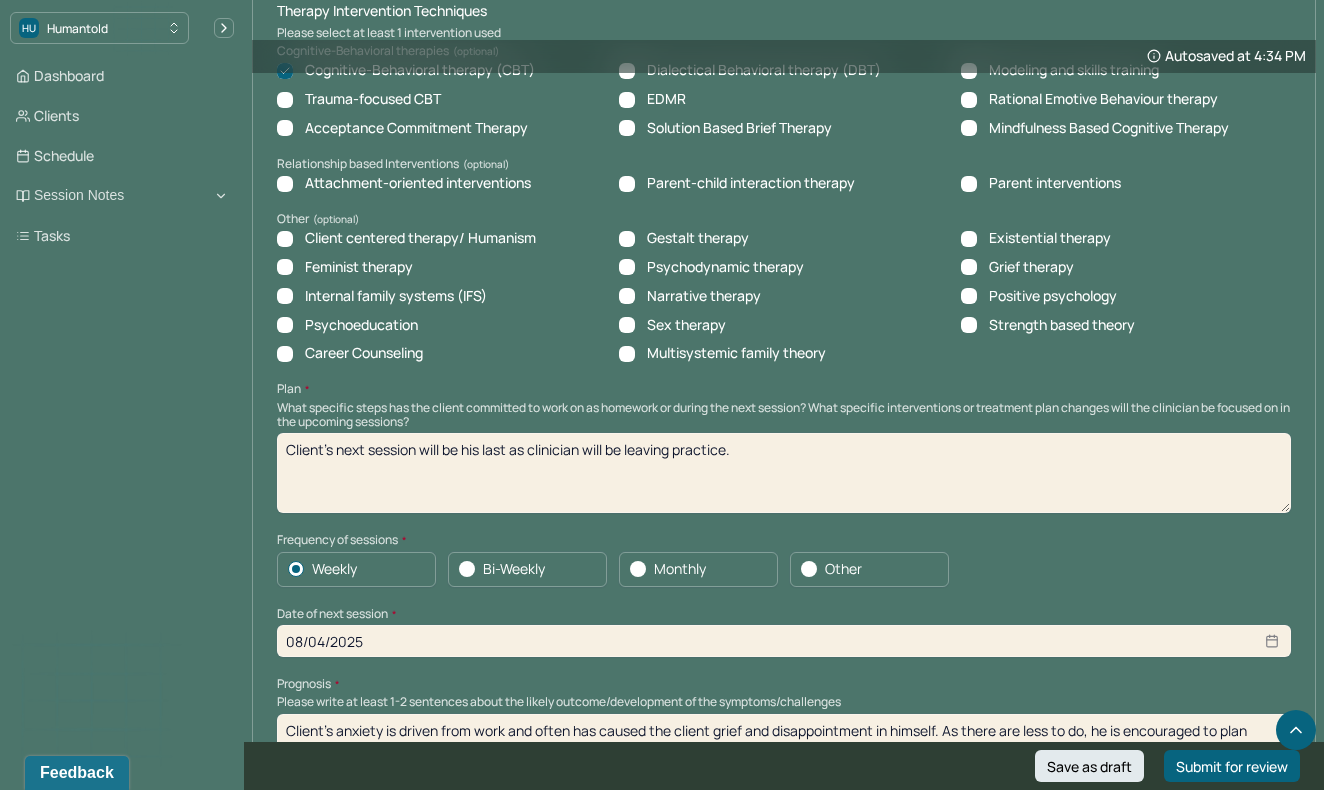 type on "Client's next session will be his last as clinician will be leaving practice." 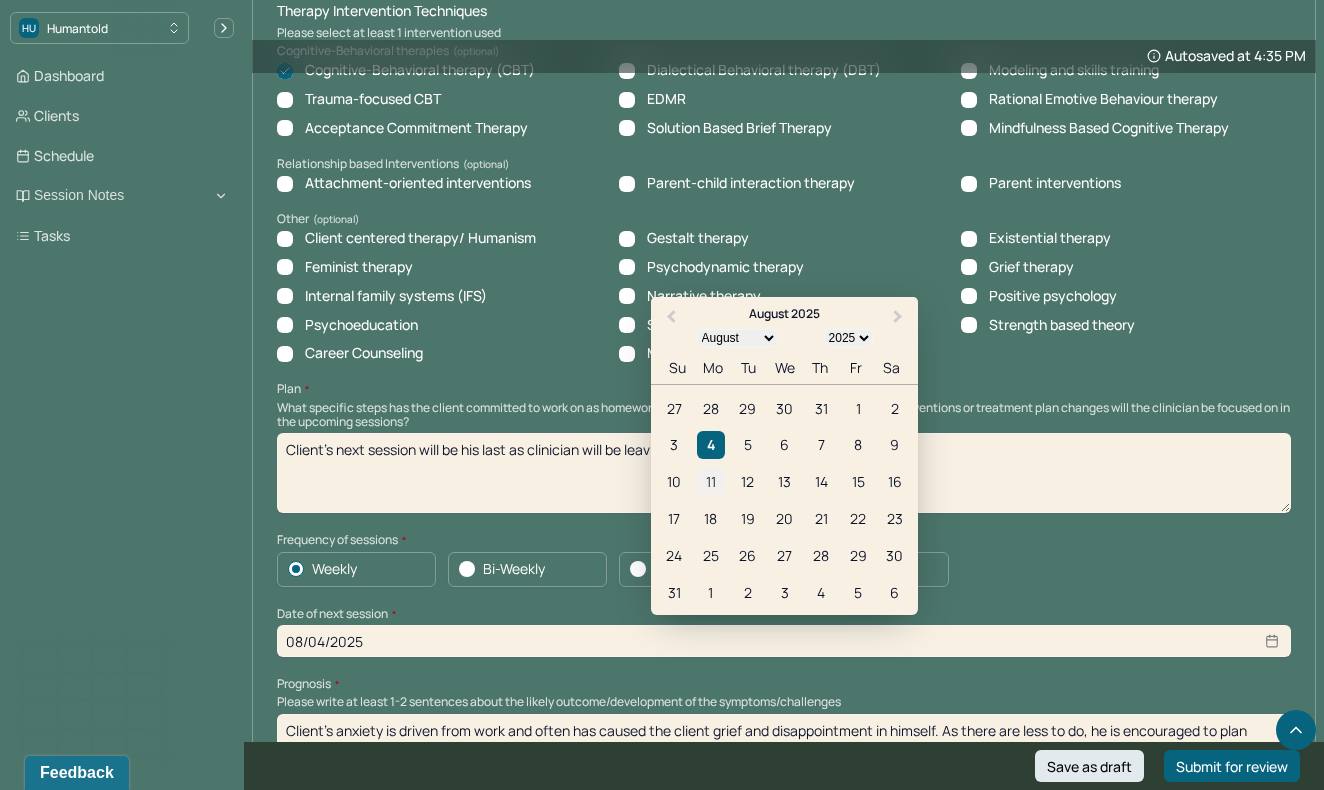 click on "11" at bounding box center [710, 481] 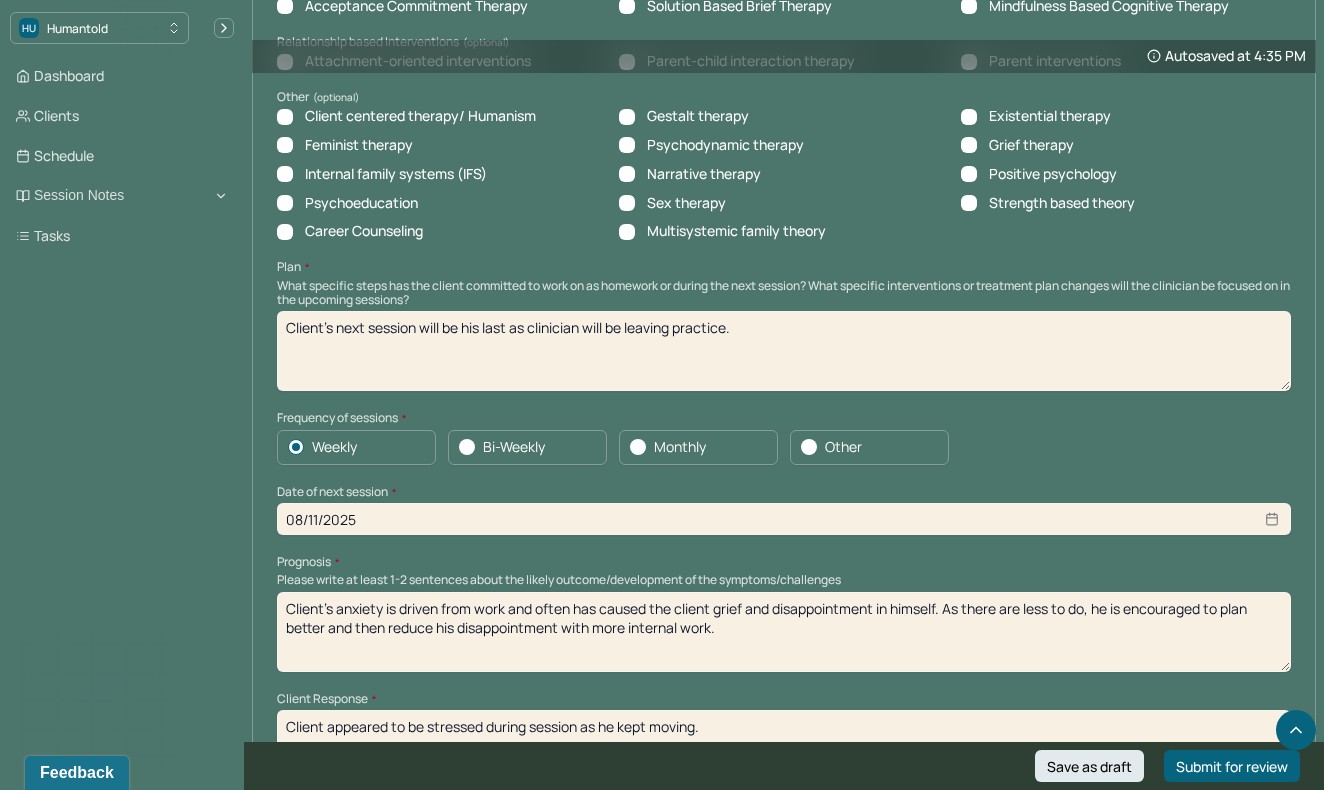 scroll, scrollTop: 1893, scrollLeft: 0, axis: vertical 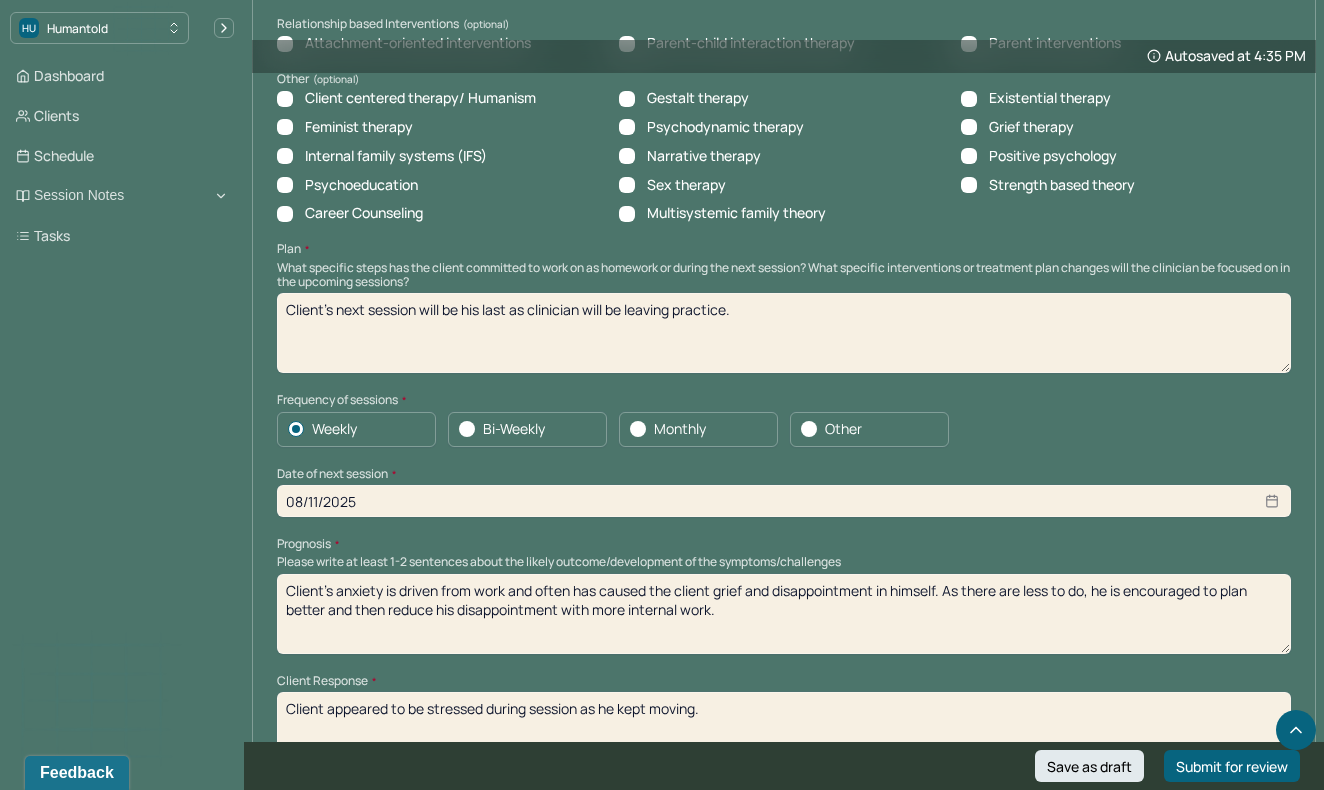 click on "Client's anxiety is driven from work and often has caused the client grief and disappointment in himself. As there are less to do, he is encouraged to plan better and then reduce his disappointment with more internal work." at bounding box center [784, 614] 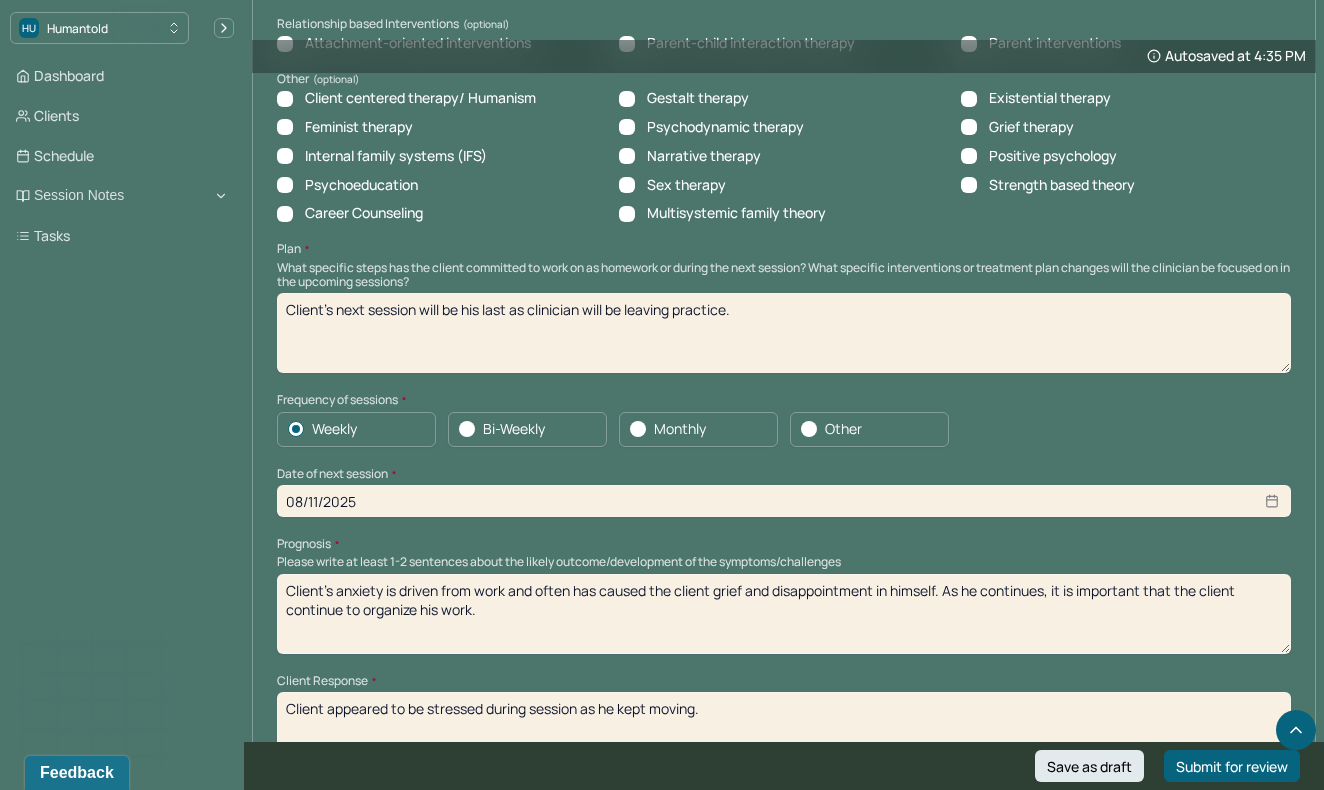 type on "Client's anxiety is driven from work and often has caused the client grief and disappointment in himself. As he continues, it is important that the client continue to organize his work." 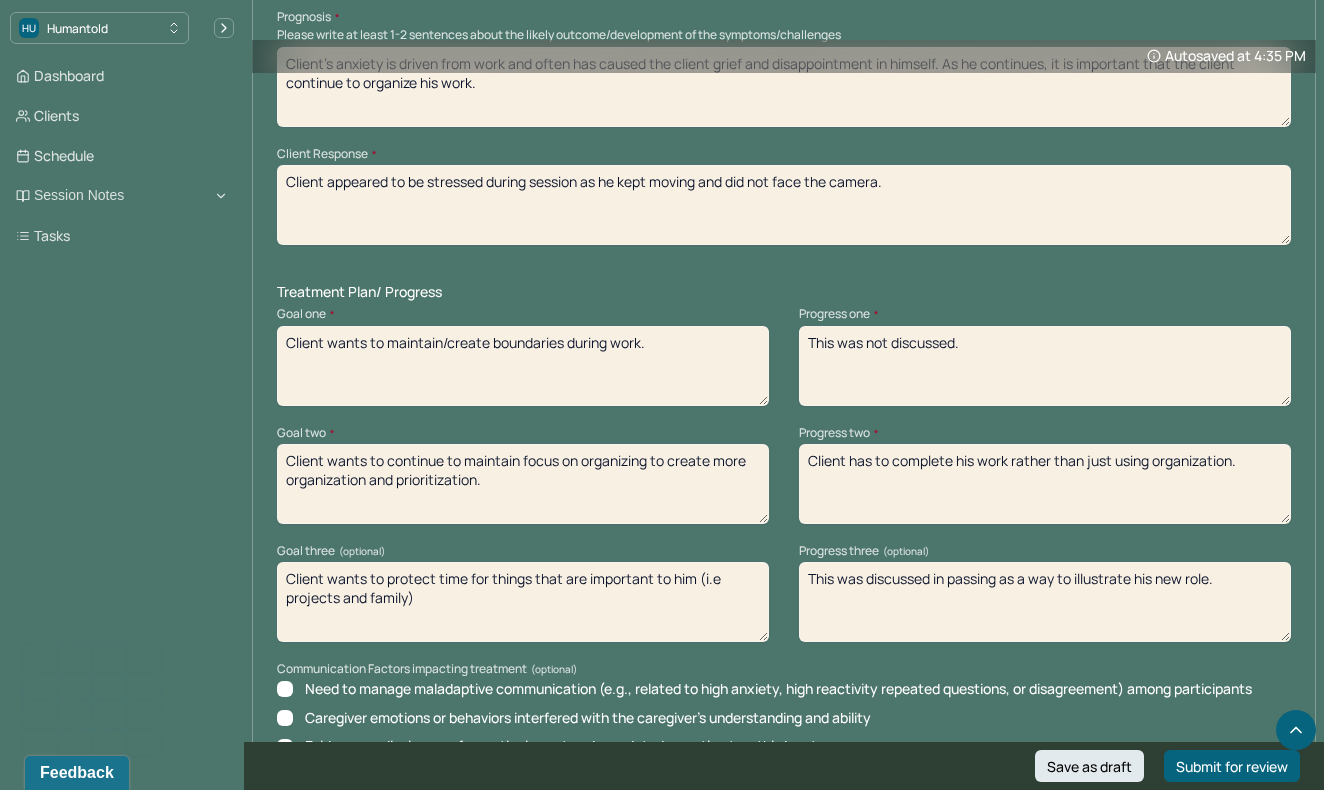 scroll, scrollTop: 2428, scrollLeft: 0, axis: vertical 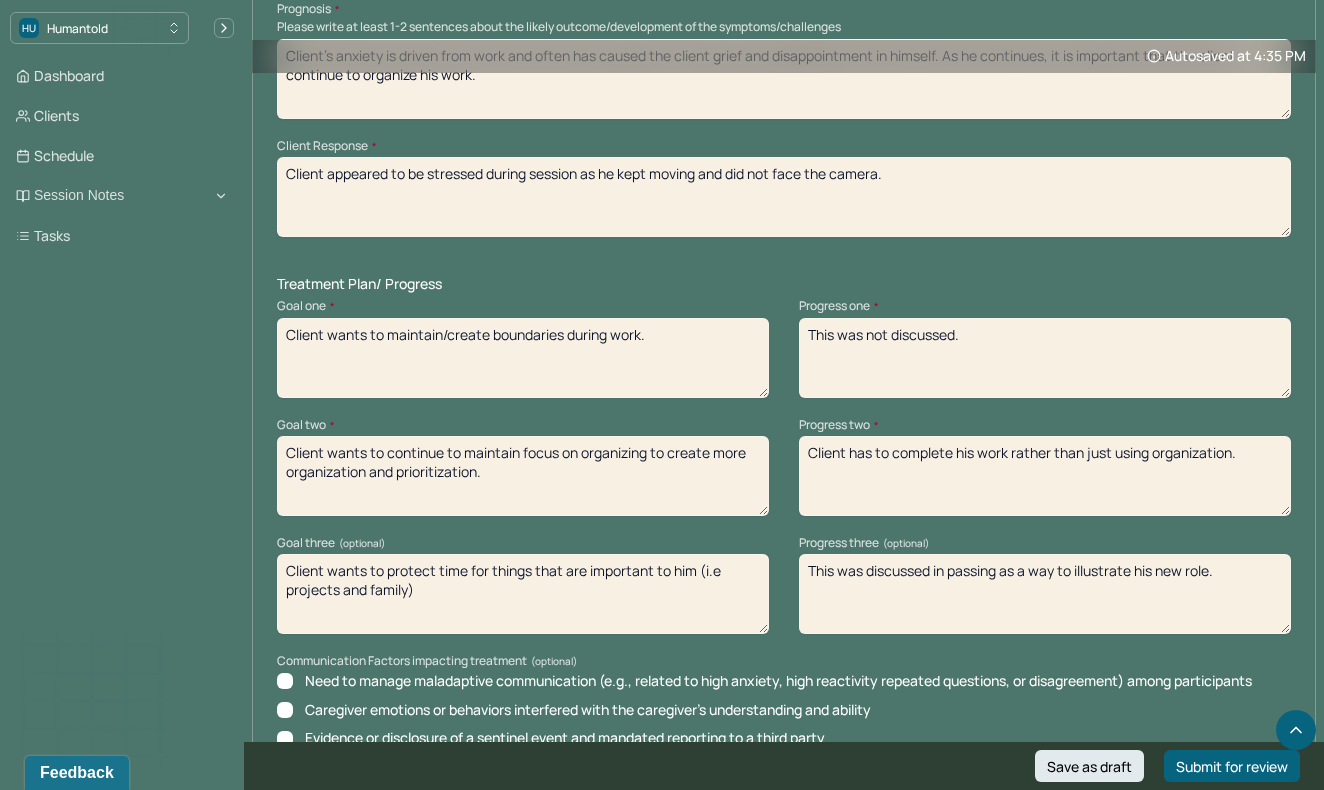 type on "Client appeared to be stressed during session as he kept moving and did not face the camera." 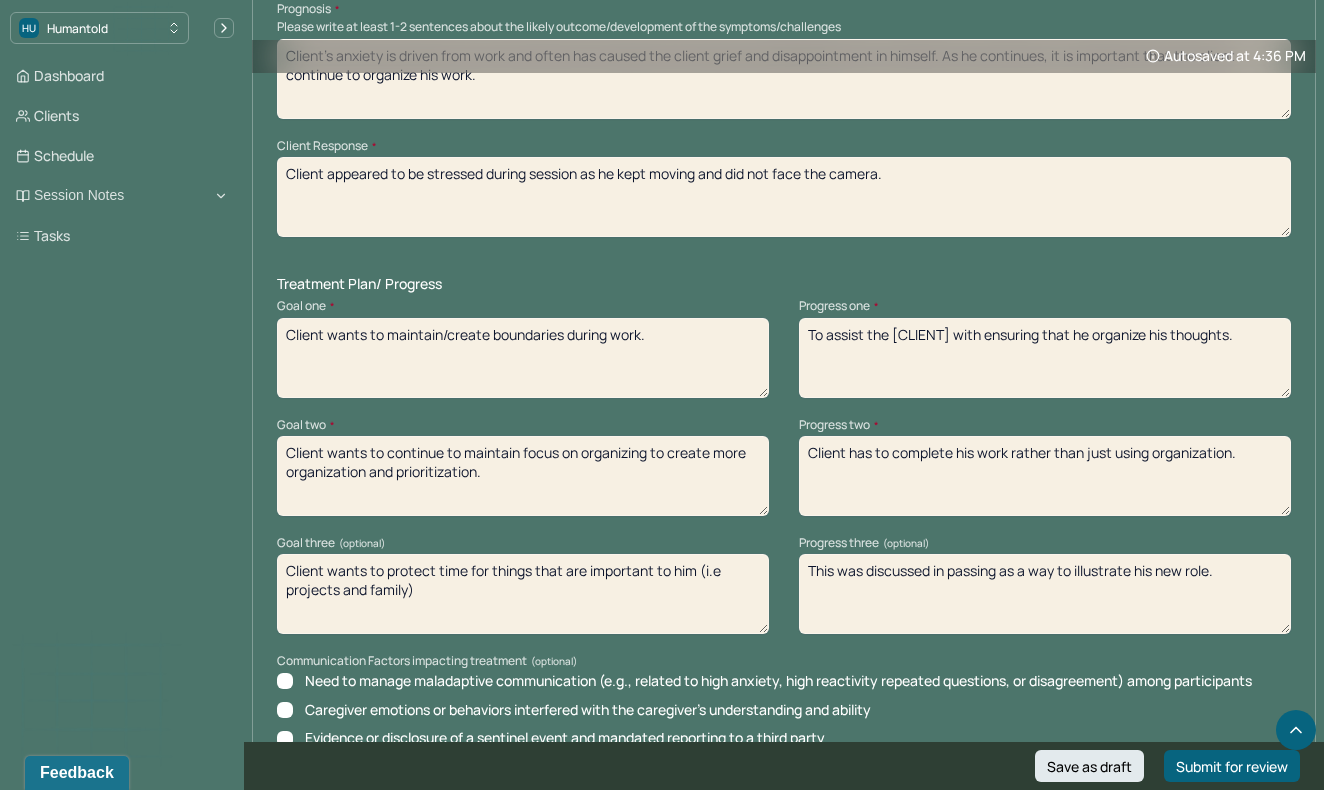 type on "To assist the [CLIENT] with ensuring that he organize his thoughts." 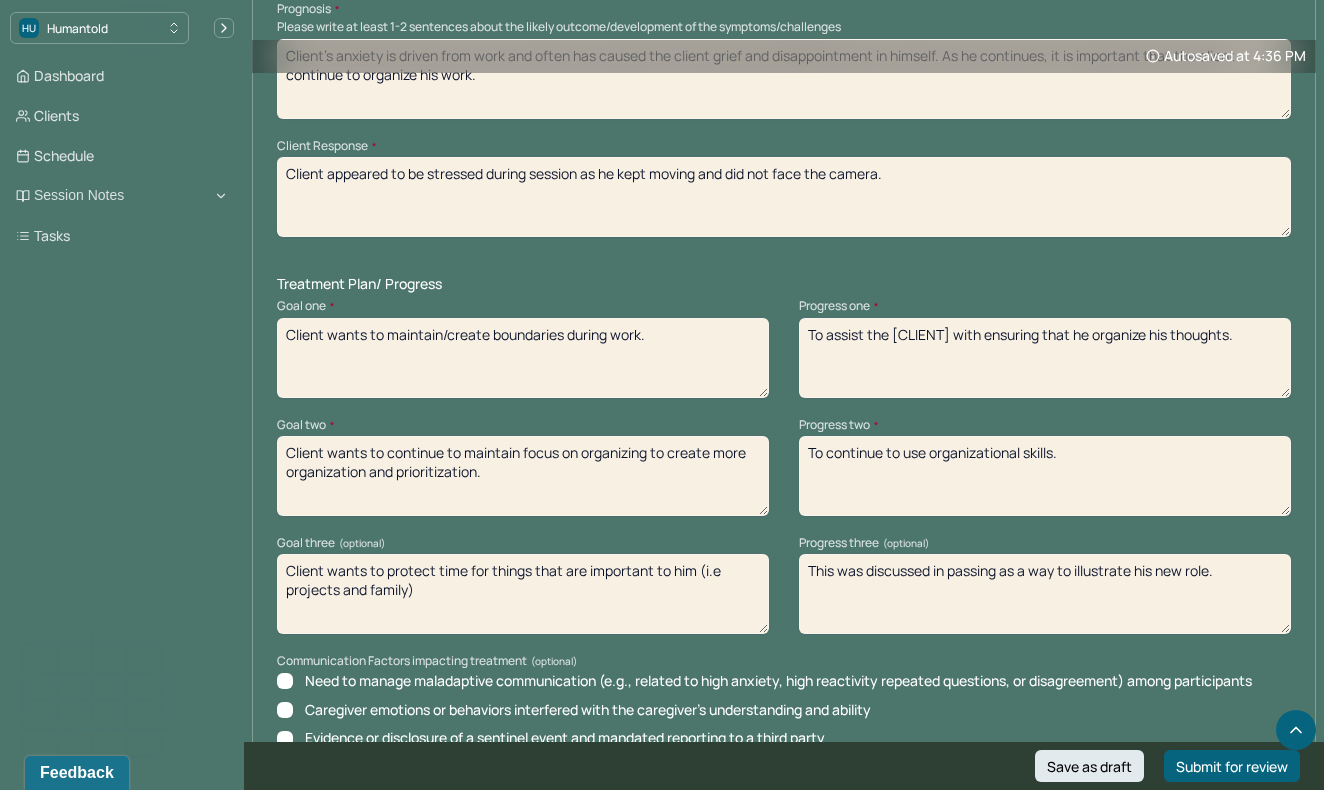 type on "To continue to use organizational skills." 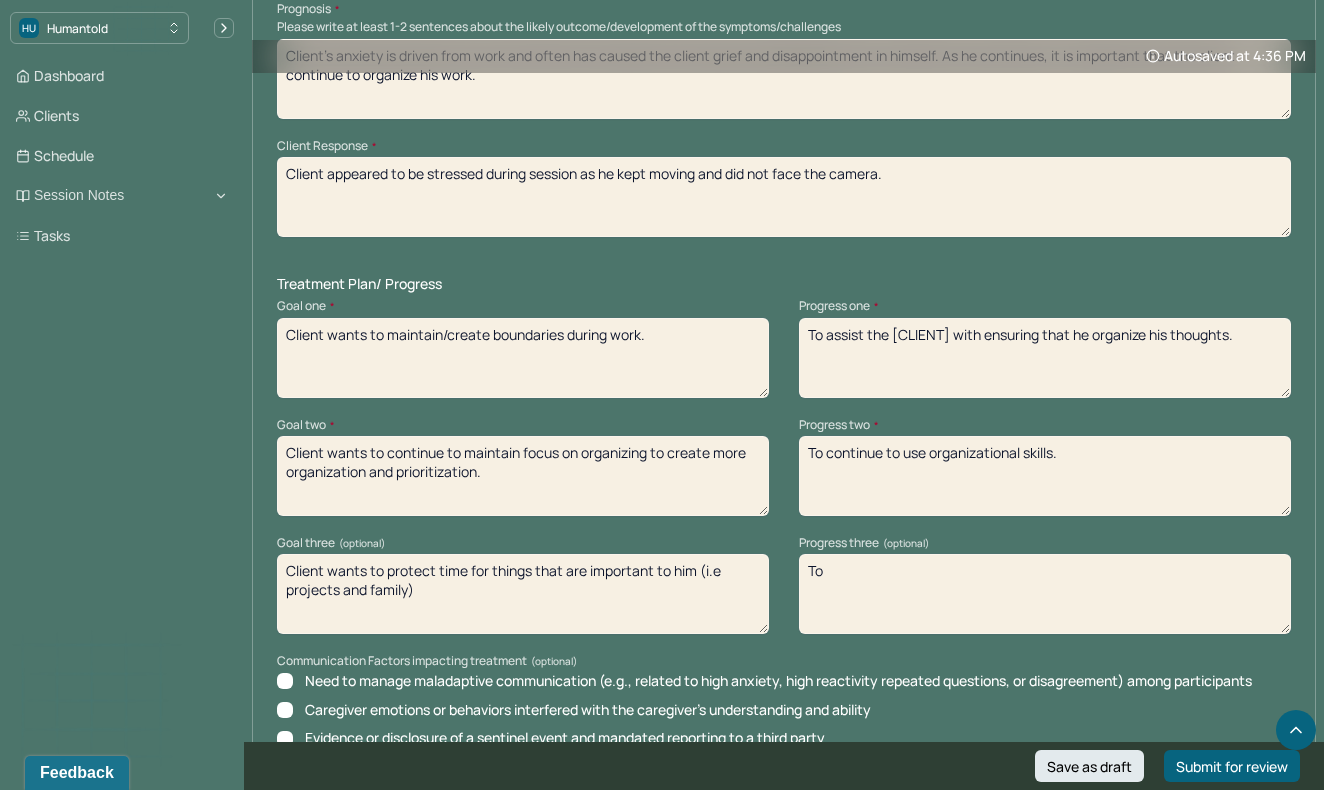 type on "T" 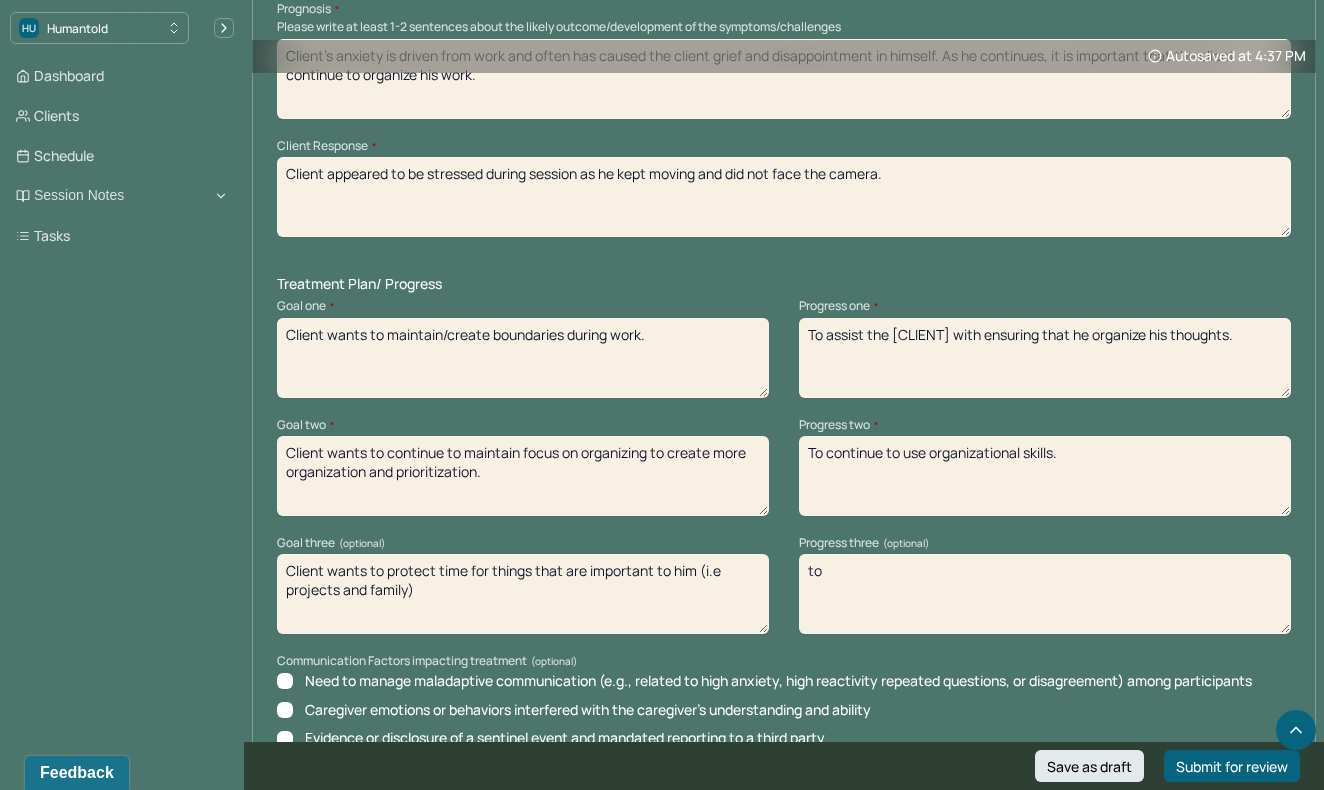 type on "t" 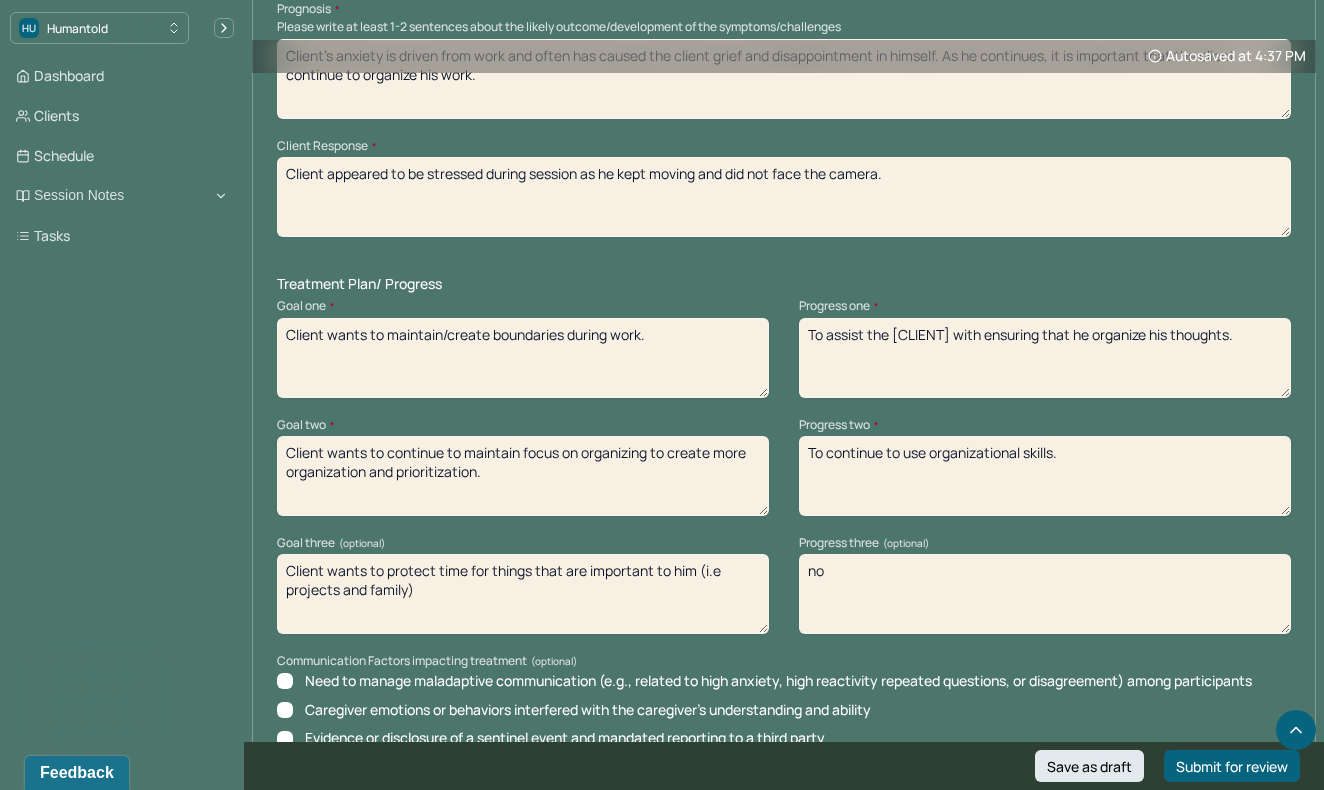 type on "n" 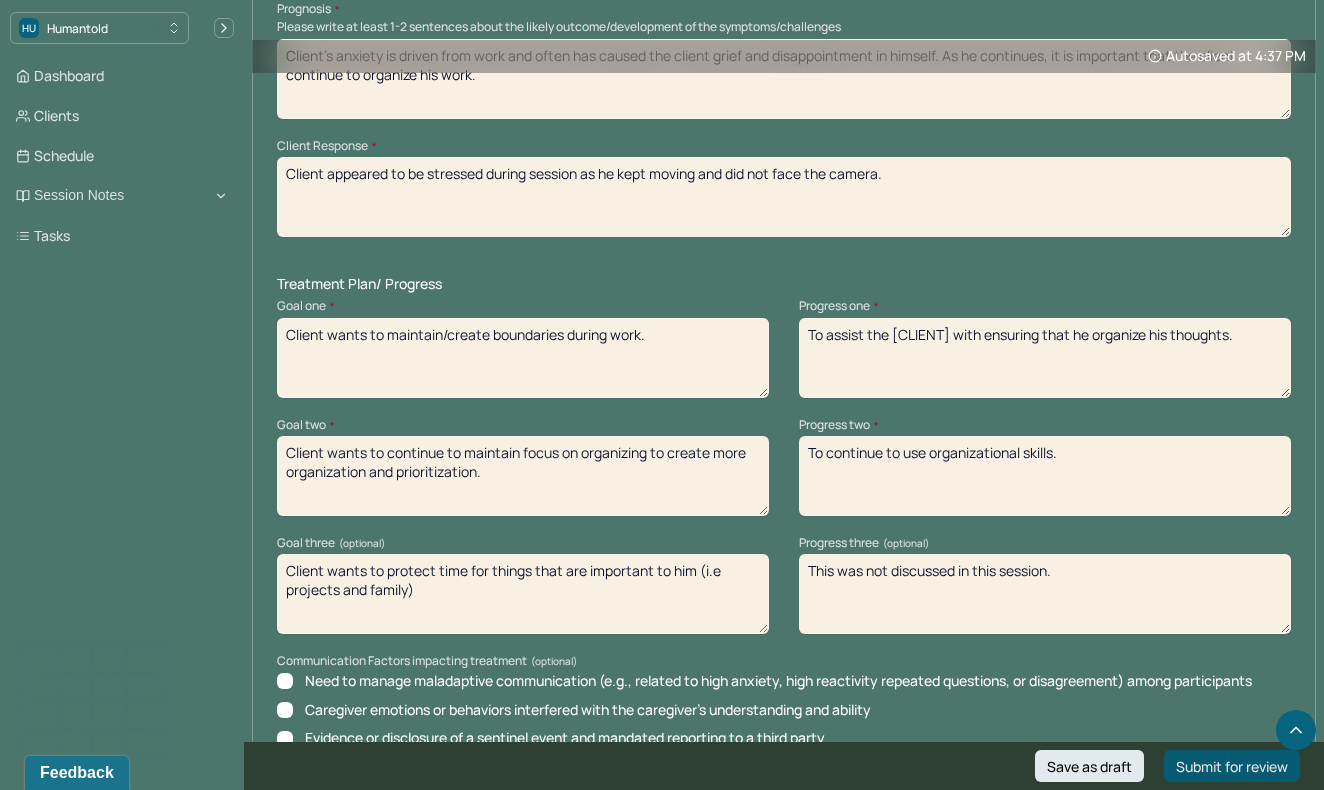 type on "This was not discussed in this session." 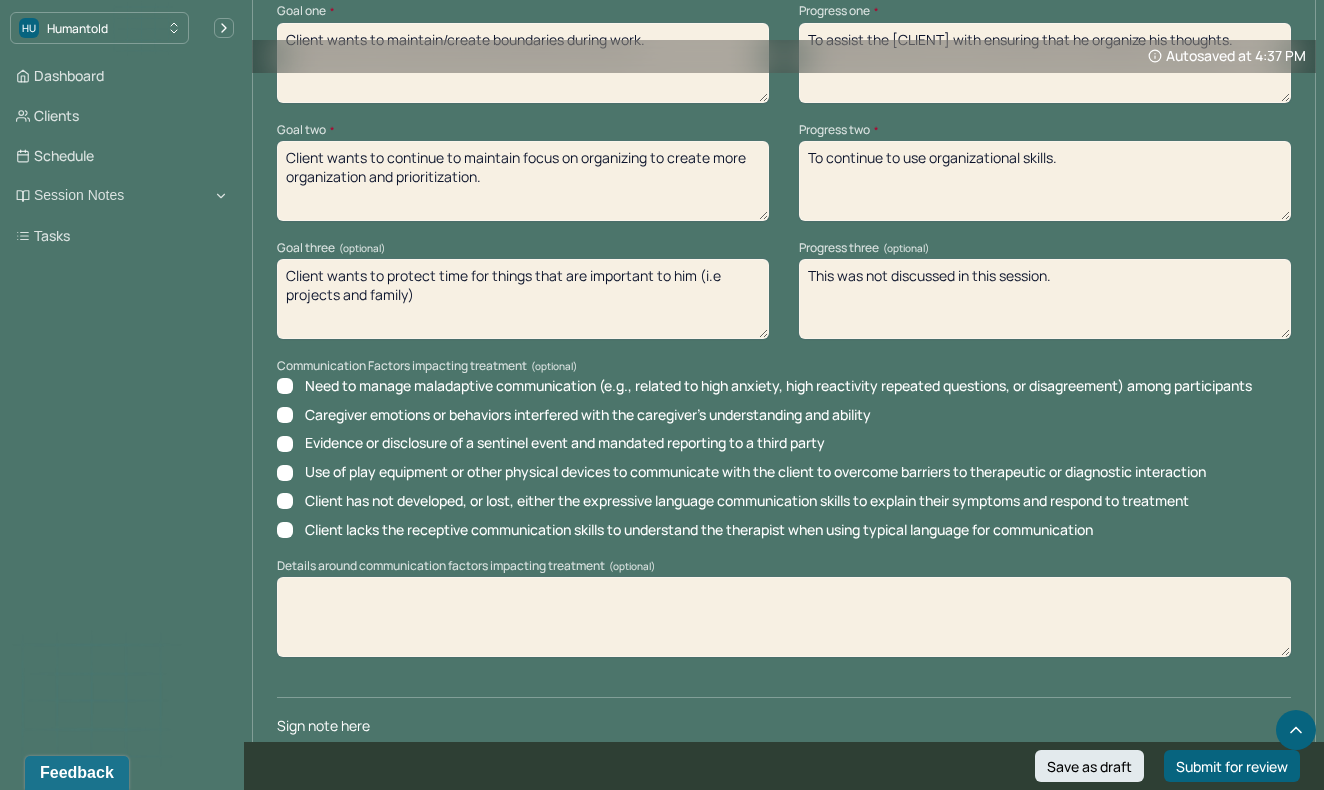 scroll, scrollTop: 2781, scrollLeft: 0, axis: vertical 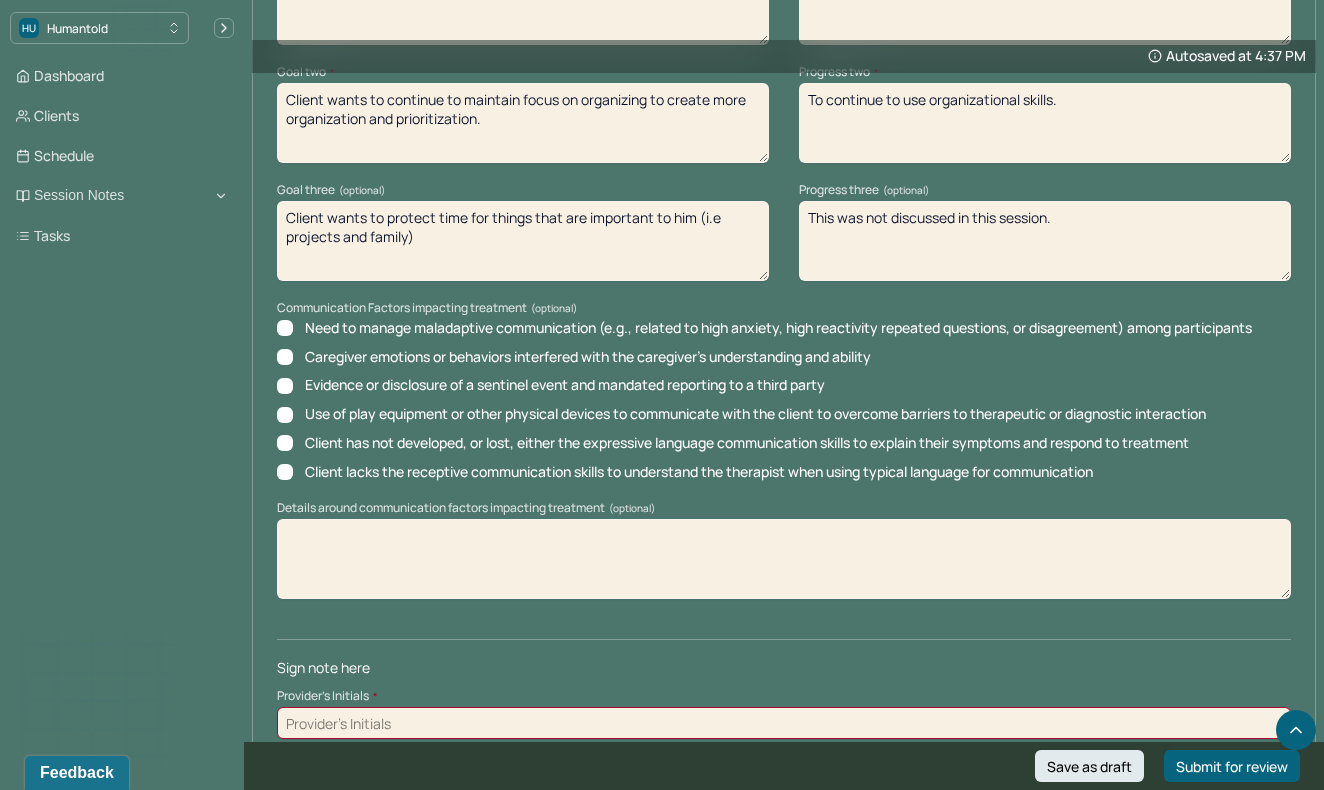 click at bounding box center (784, 723) 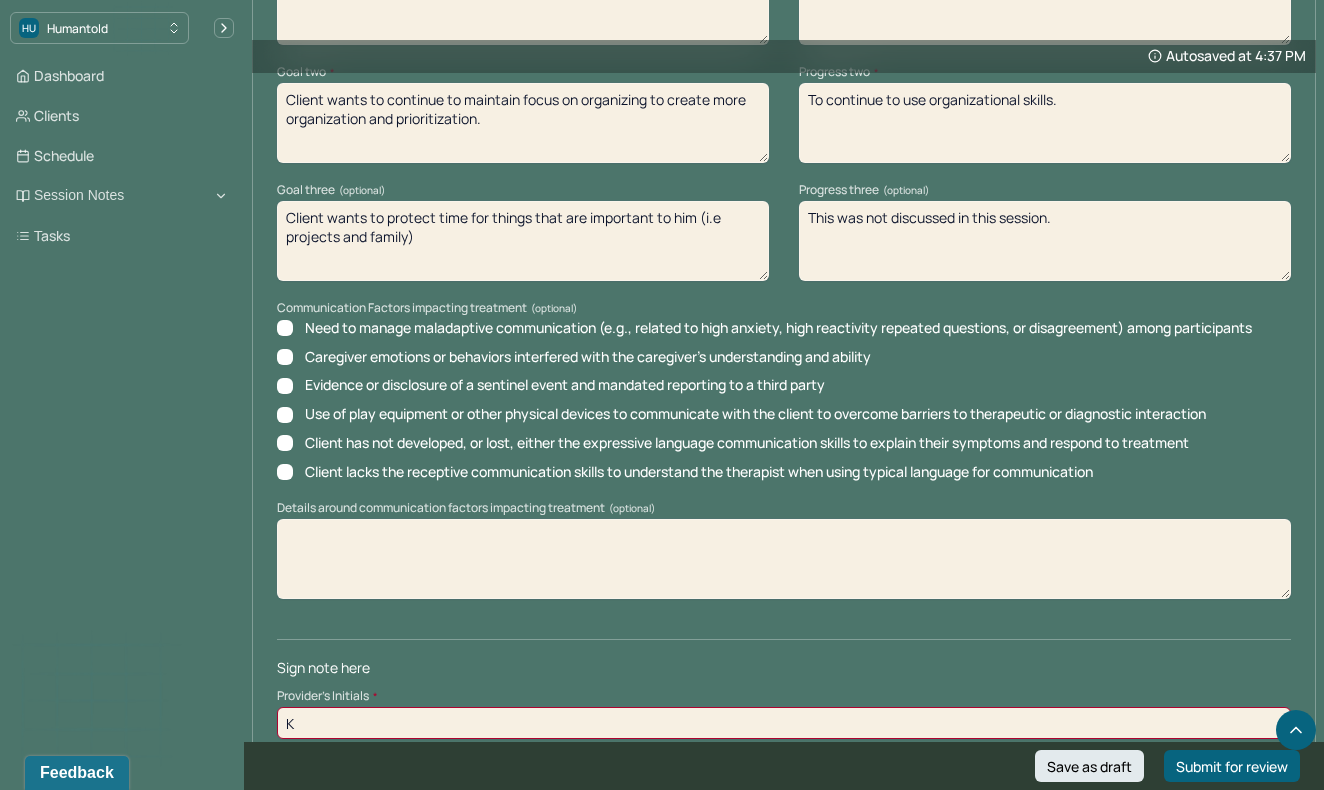 scroll, scrollTop: 2764, scrollLeft: 0, axis: vertical 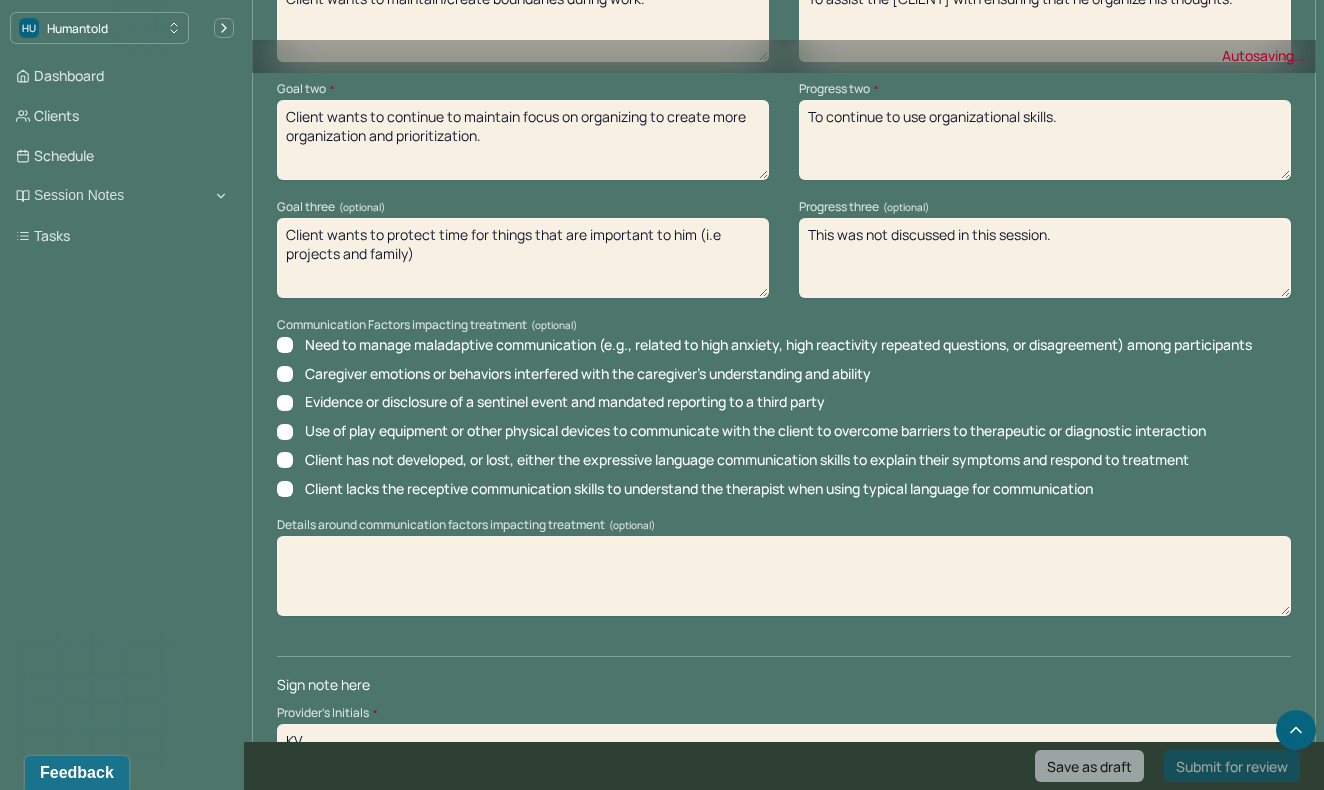 type on "KV" 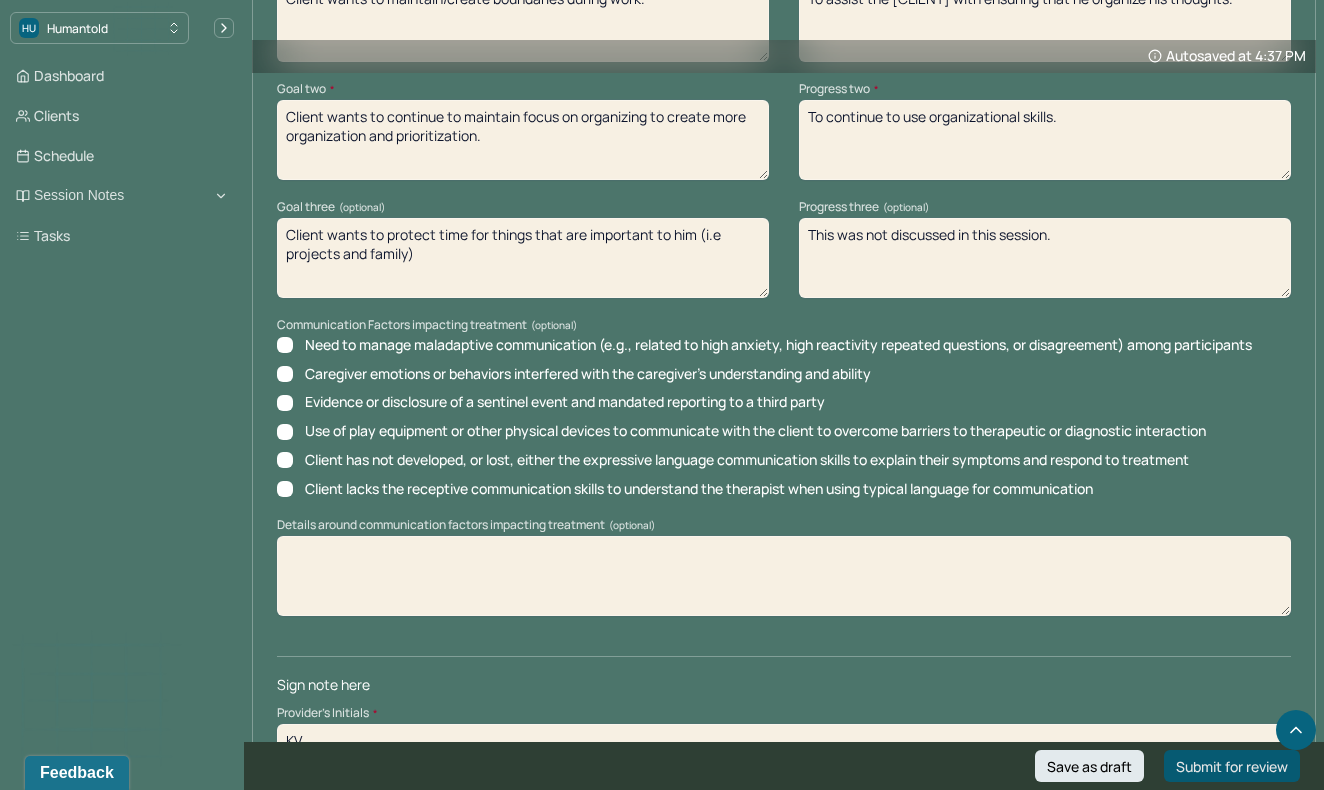 click on "Submit for review" at bounding box center [1232, 766] 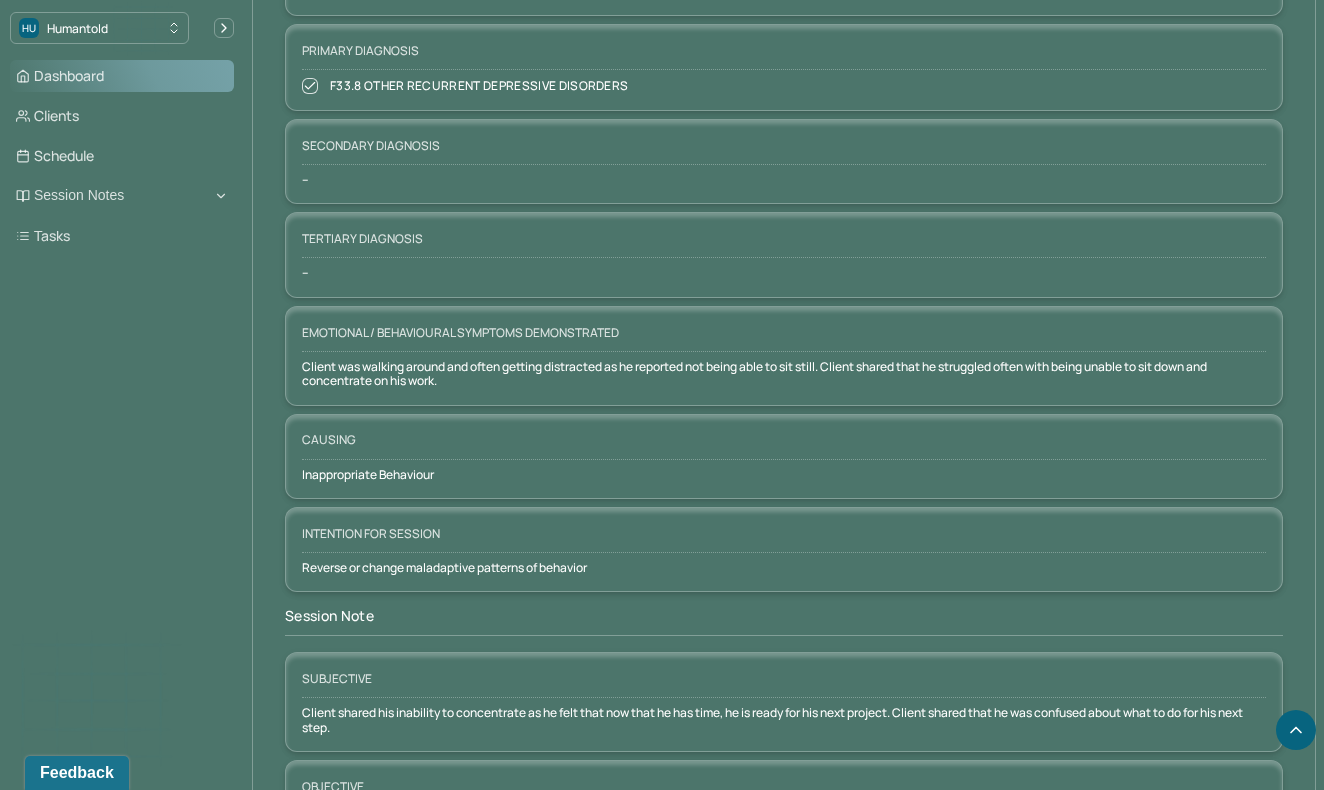 click on "Dashboard" at bounding box center (122, 76) 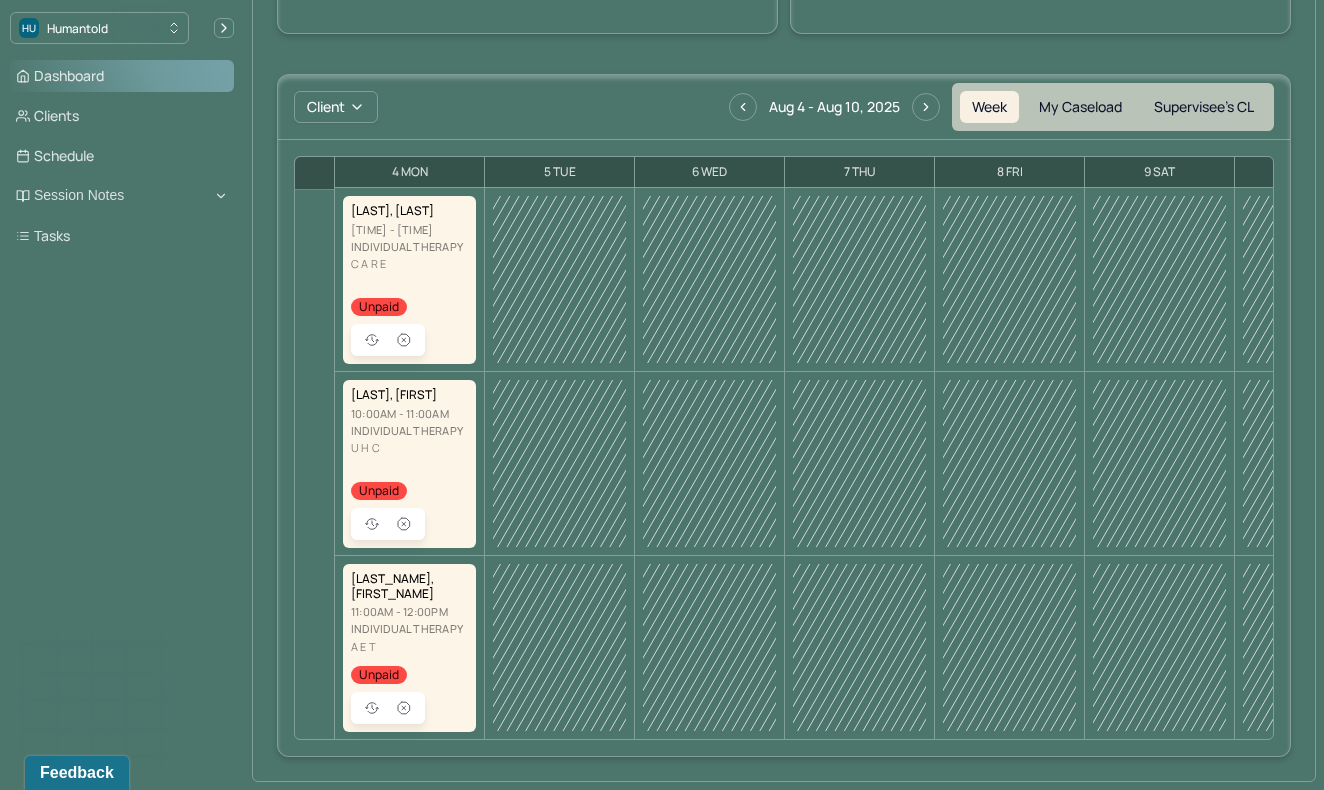 scroll, scrollTop: 586, scrollLeft: 0, axis: vertical 